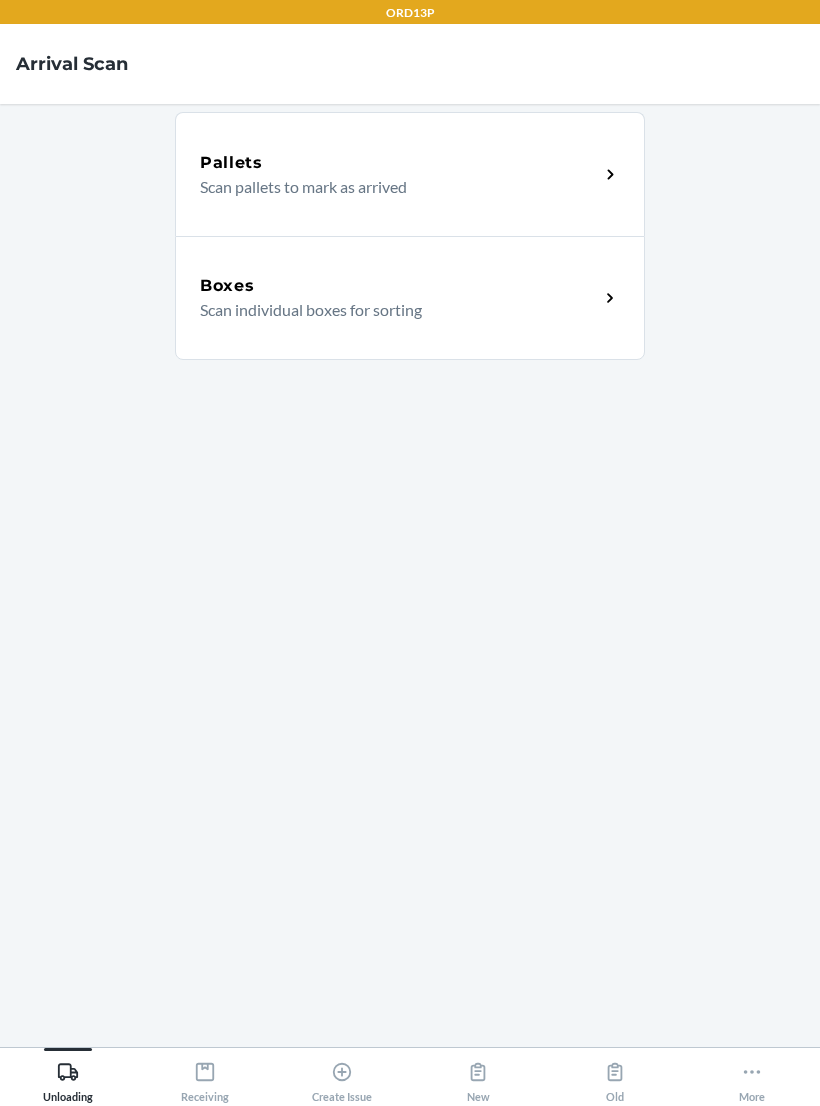 scroll, scrollTop: 31, scrollLeft: 0, axis: vertical 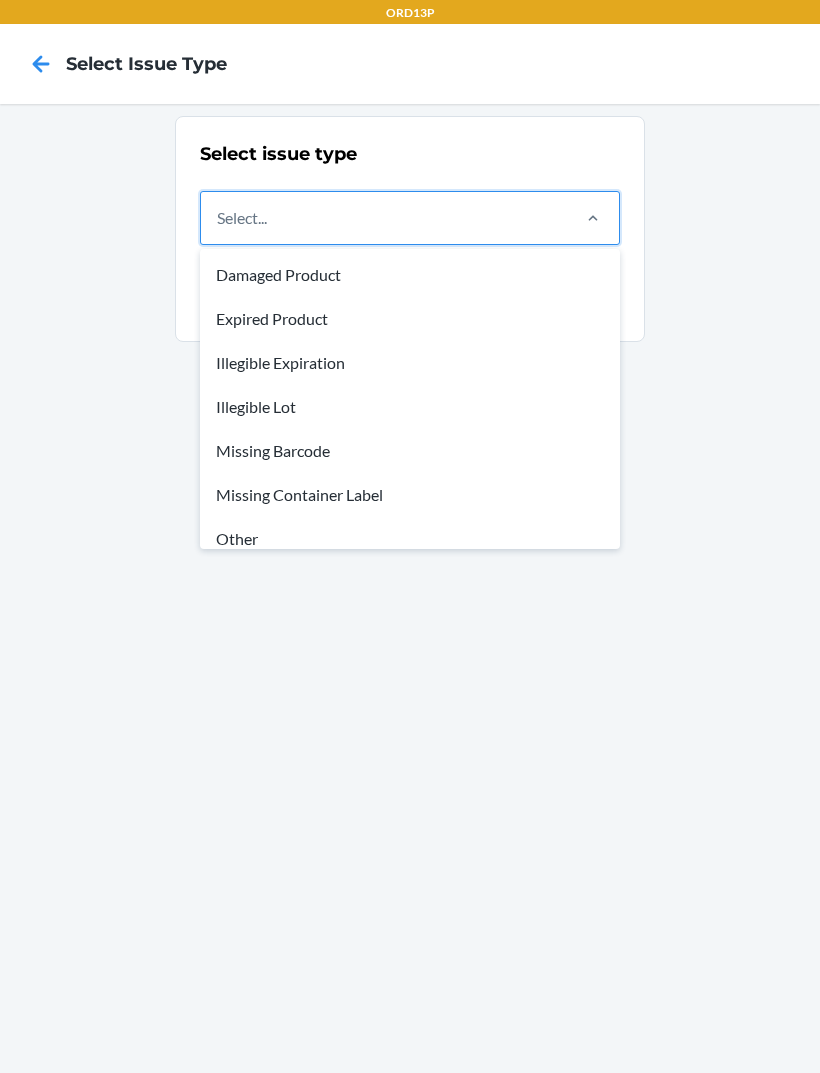 click on "Missing Container Label" at bounding box center (410, 495) 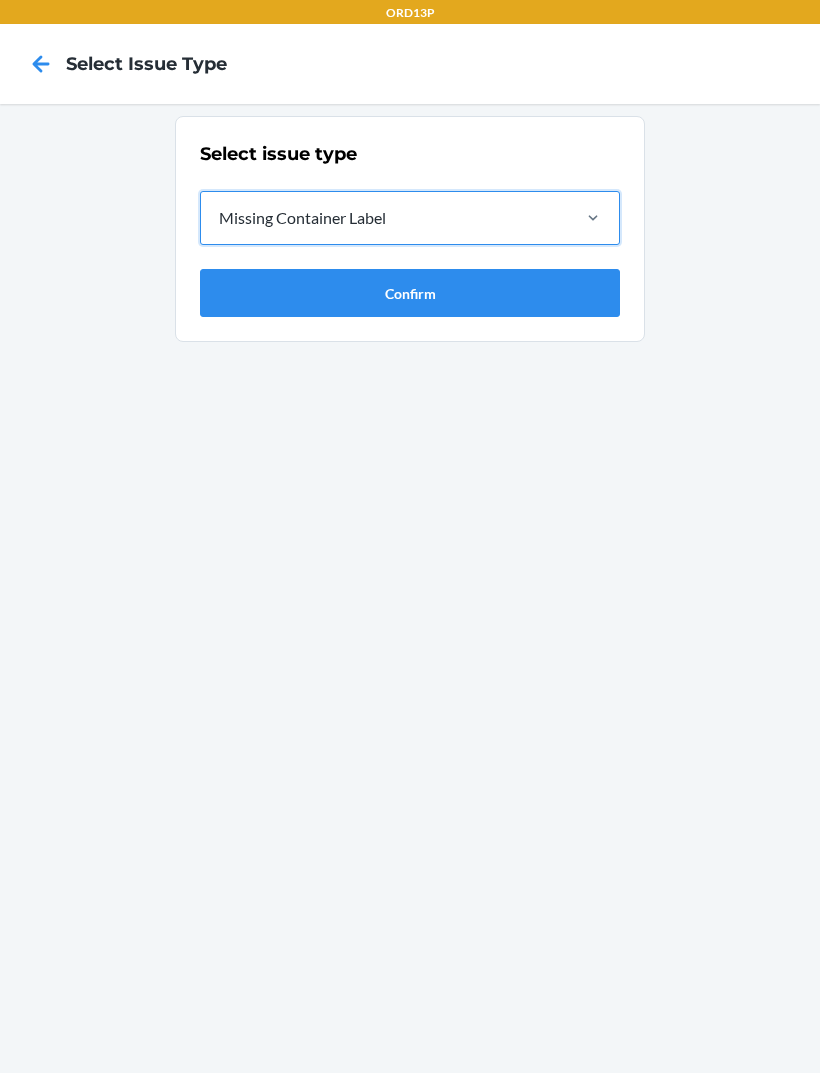 click on "Confirm" at bounding box center [410, 293] 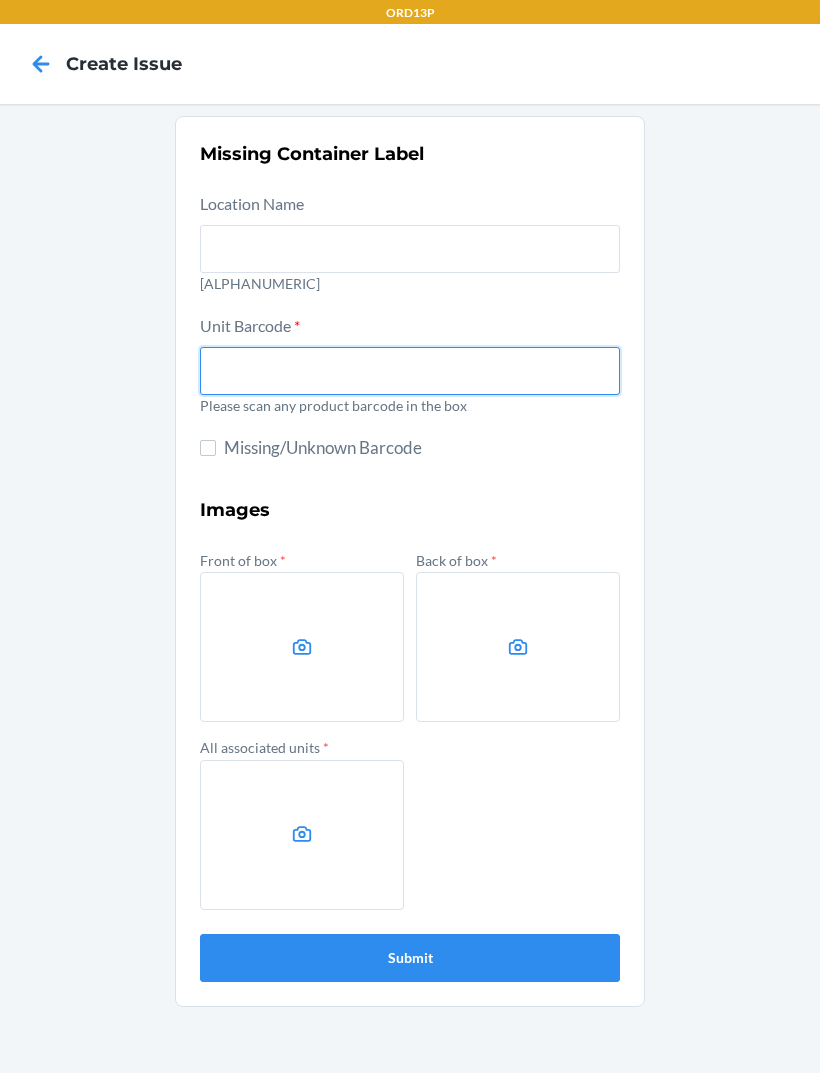 click at bounding box center [410, 371] 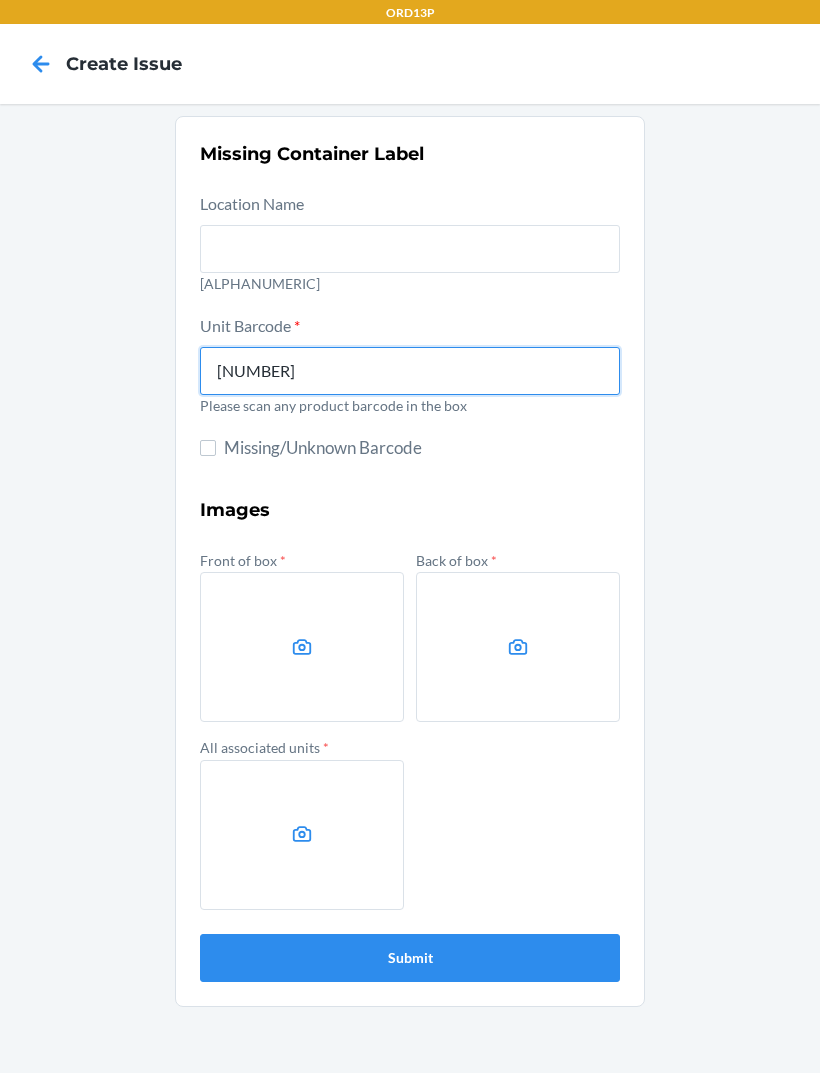 type on "[NUMBER]" 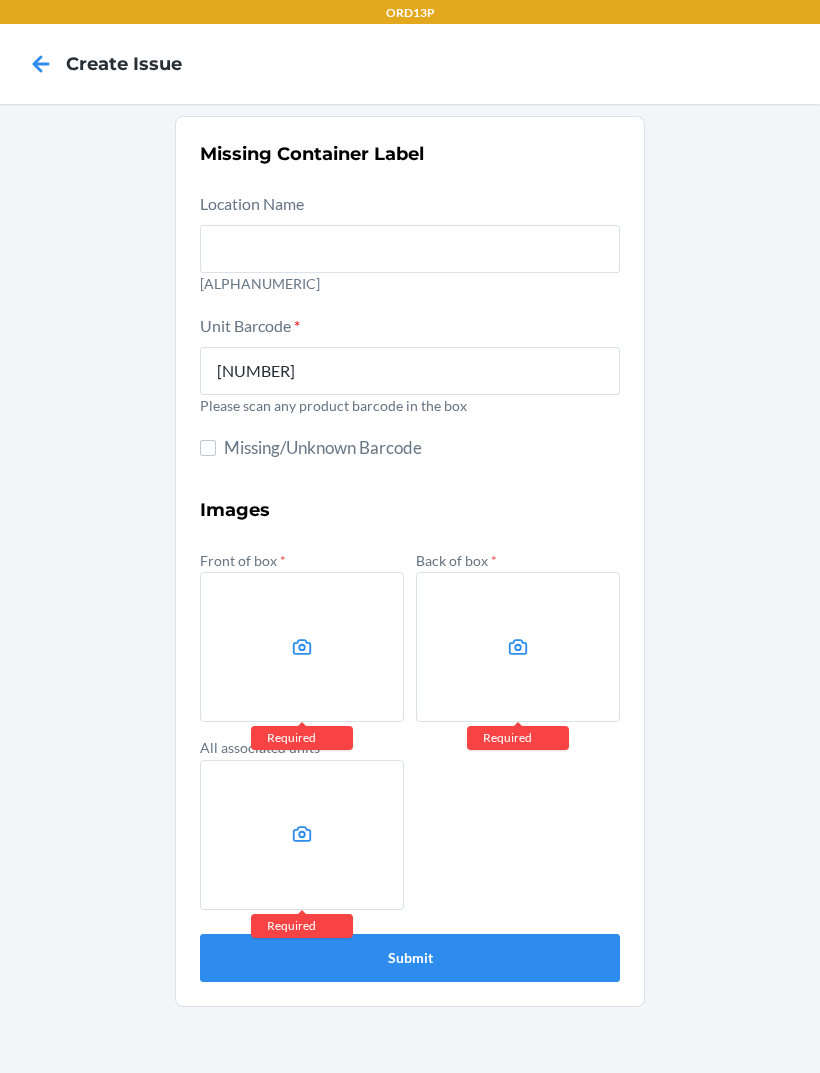 click at bounding box center [302, 647] 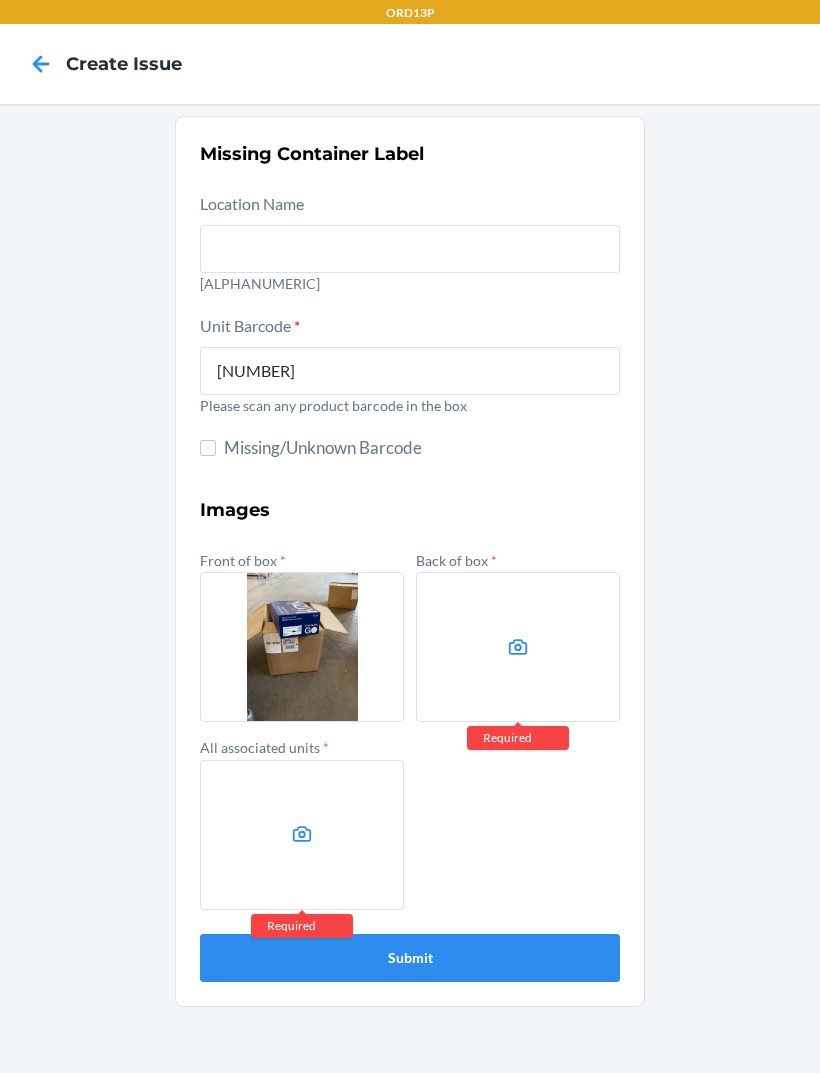 click at bounding box center [518, 647] 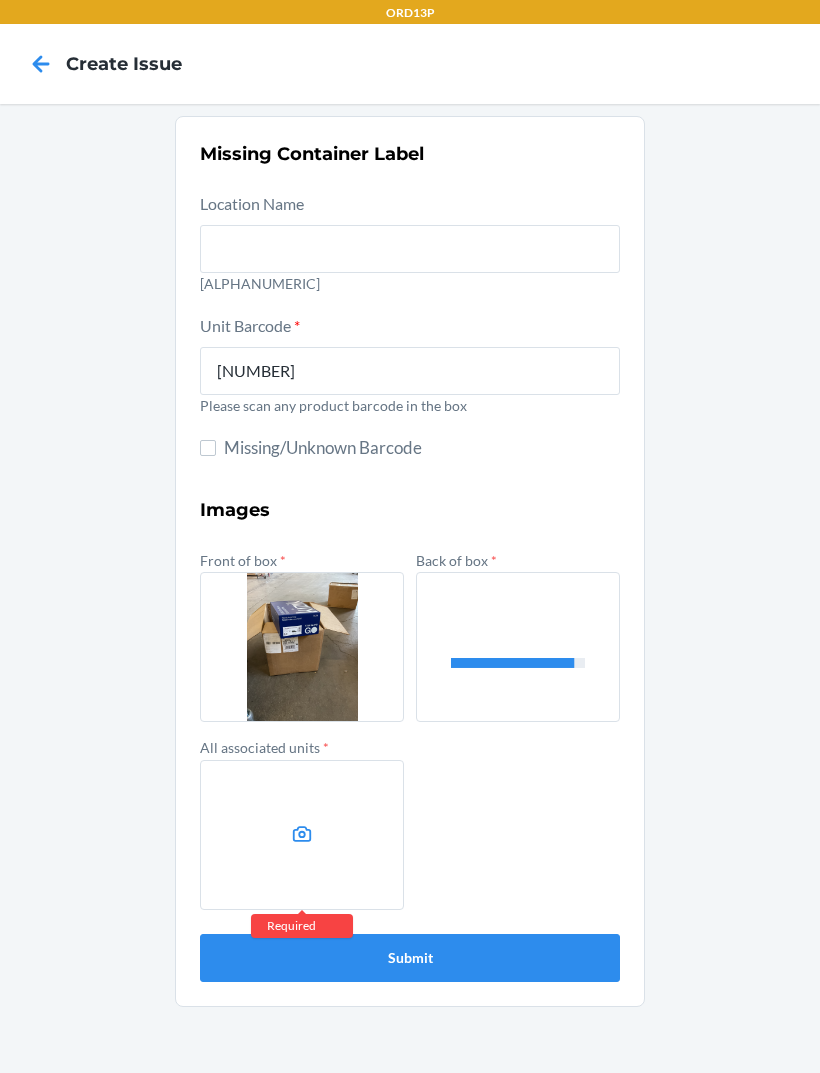 click at bounding box center [302, 835] 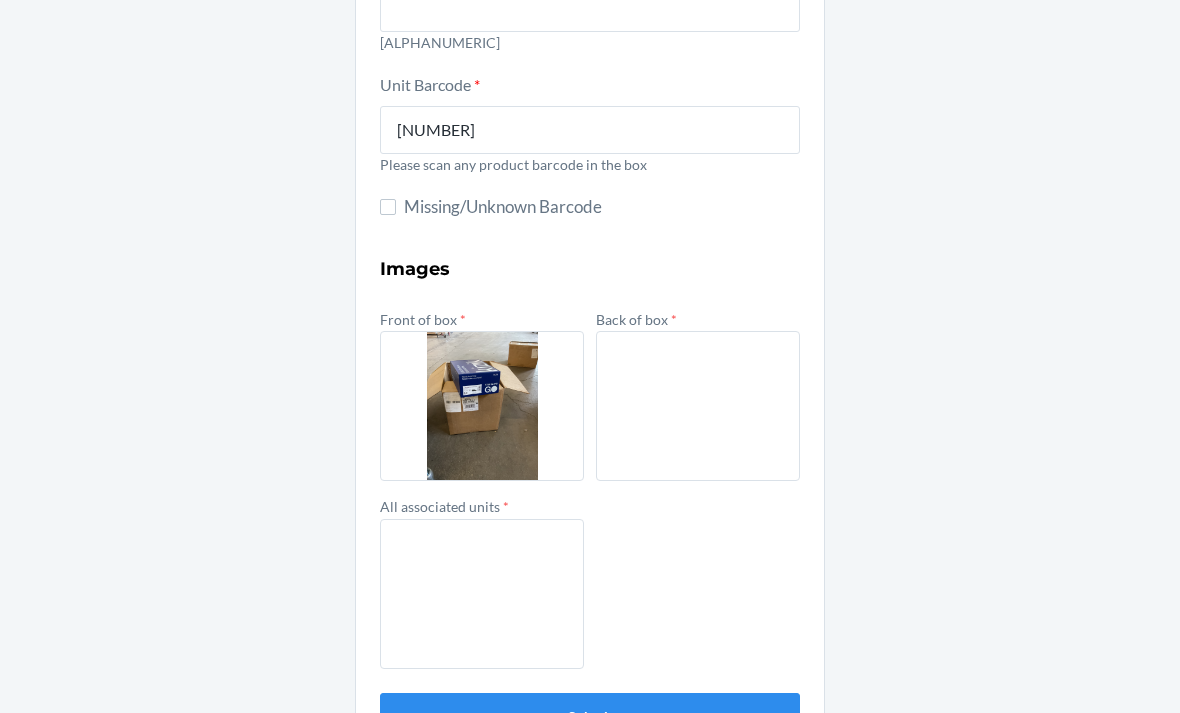 scroll, scrollTop: 240, scrollLeft: 0, axis: vertical 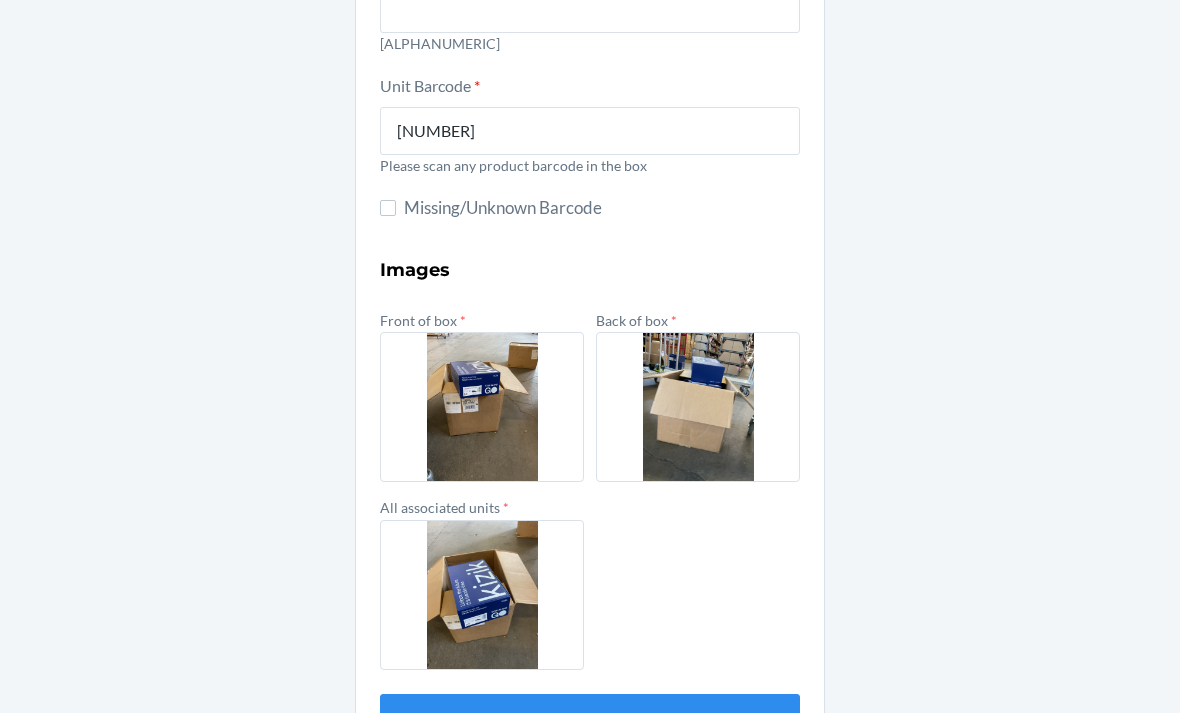 click on "Submit" at bounding box center (590, 718) 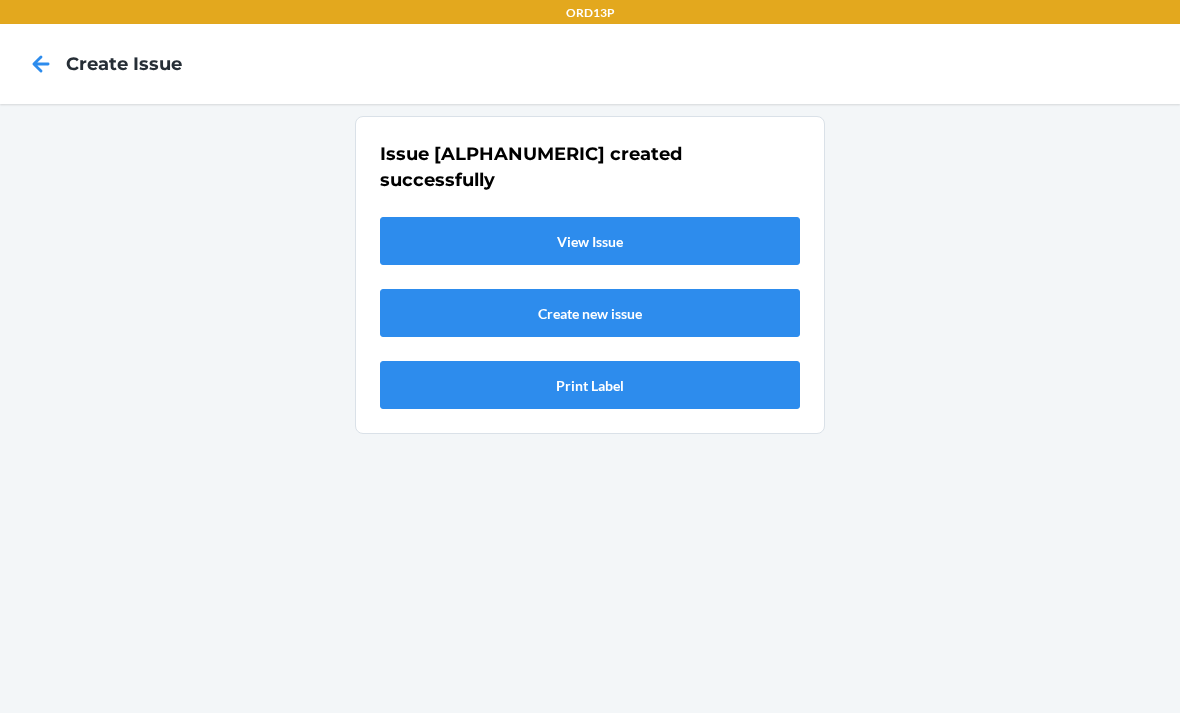 scroll, scrollTop: 0, scrollLeft: 0, axis: both 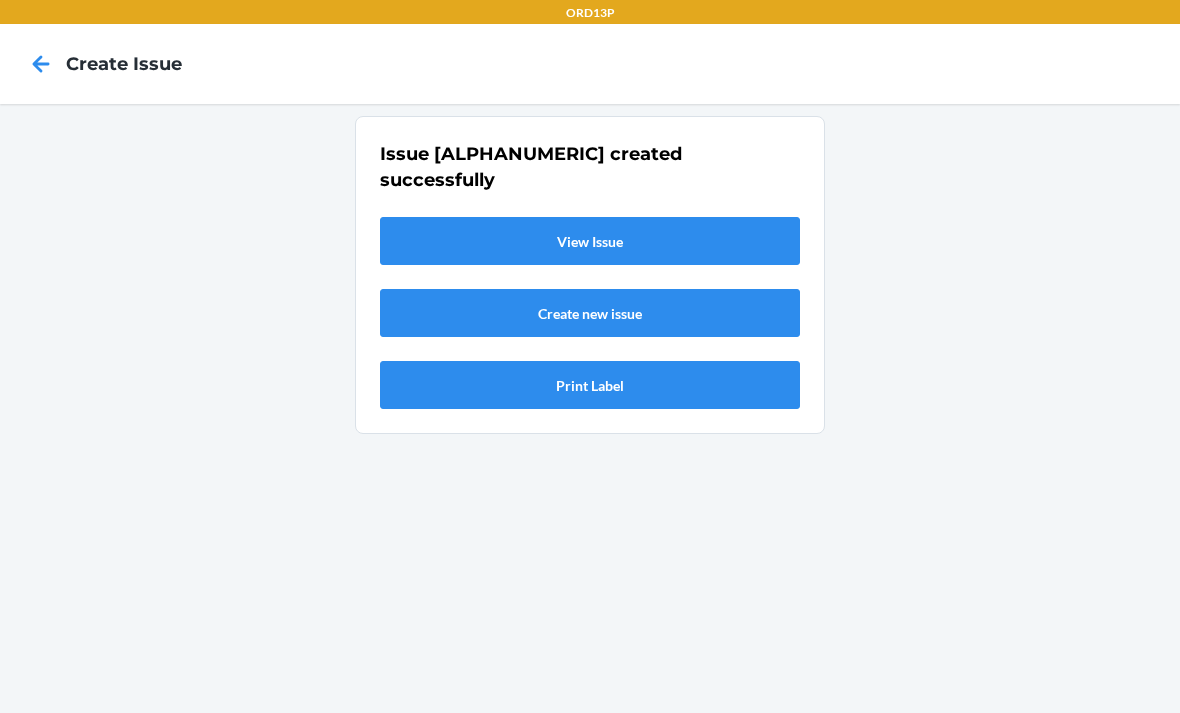 click on "View Issue" at bounding box center [590, 241] 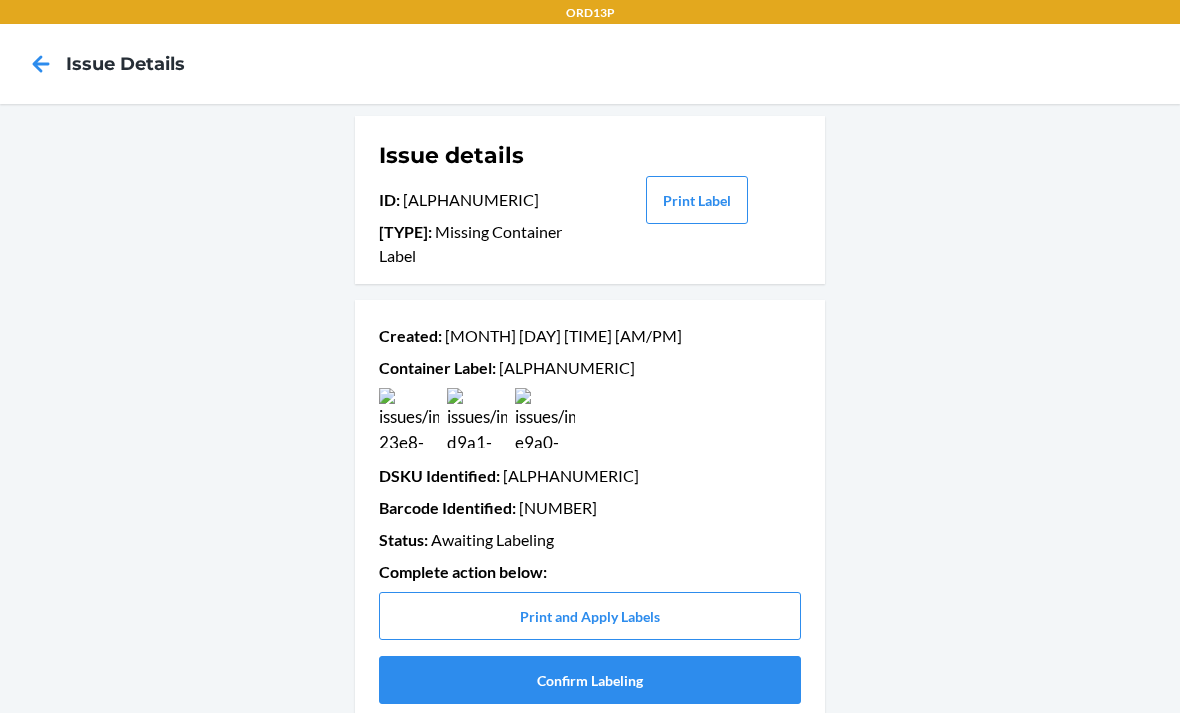 scroll, scrollTop: 64, scrollLeft: 0, axis: vertical 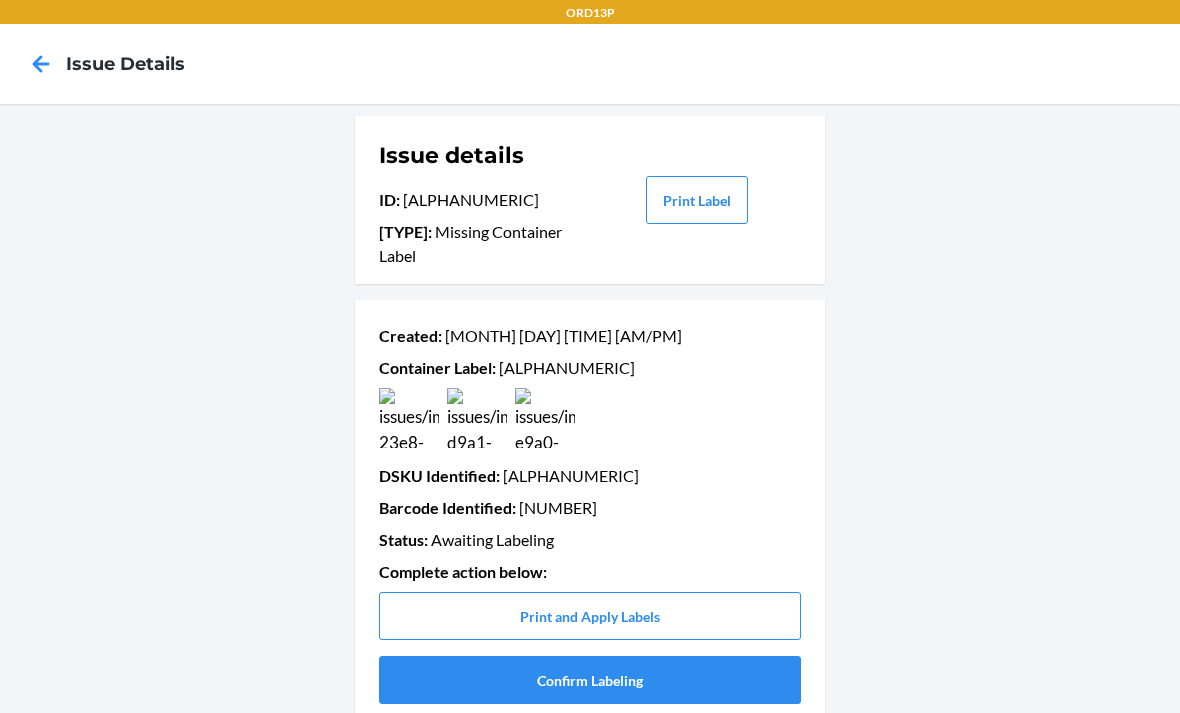 click on "Confirm Labeling" at bounding box center [590, 680] 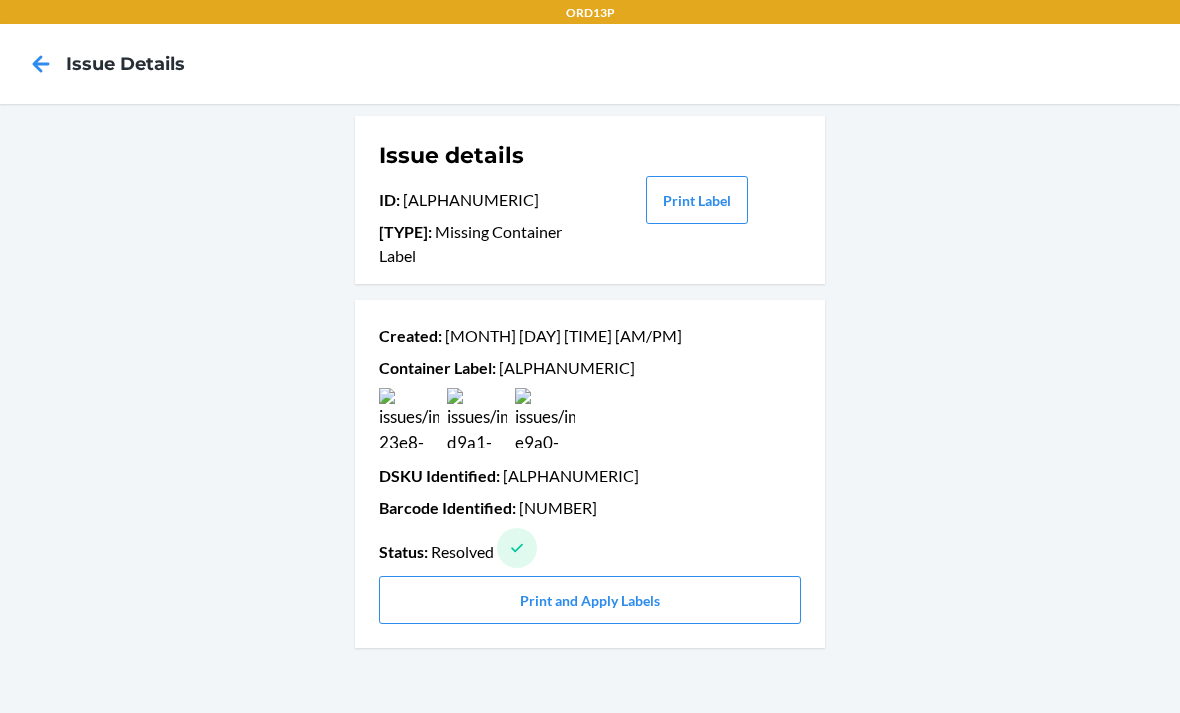 click on "Created :   [MONTH] [DAY] [TIME] [AM/PM] Container Label :   [ALPHANUMERIC] DSKU Identified :   [ALPHANUMERIC] Barcode Identified :   [NUMBER] Status :   Resolved   Print and Apply Labels" at bounding box center (590, 474) 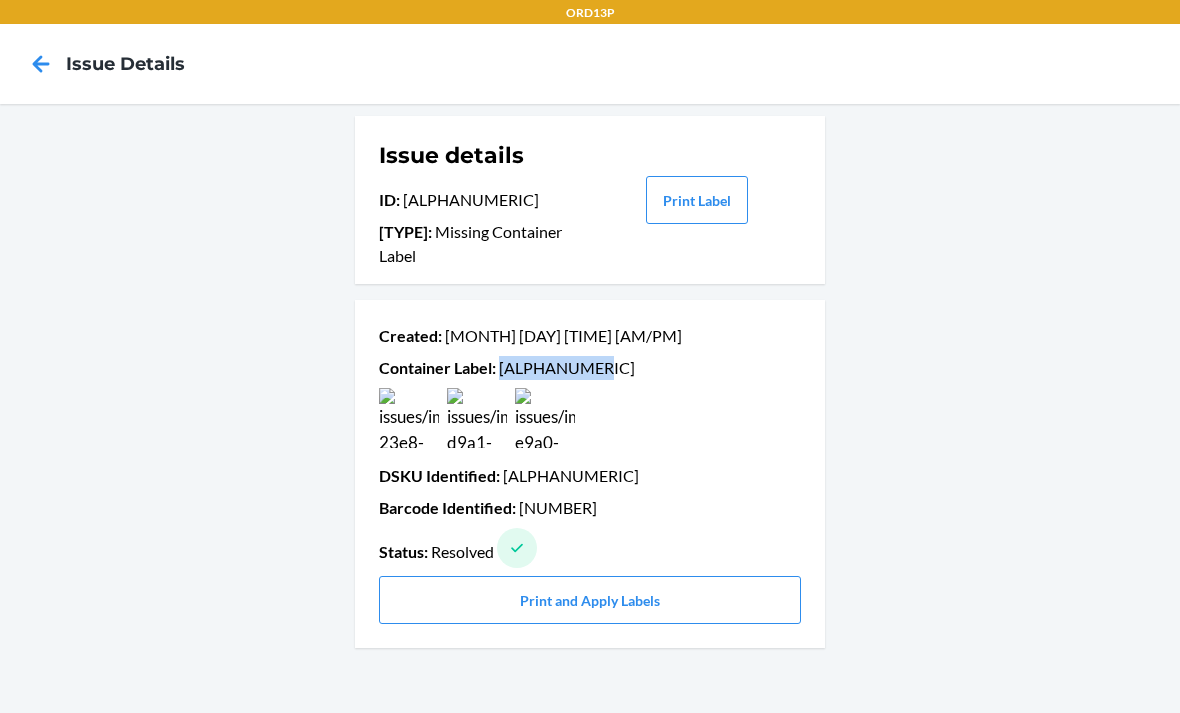 click on "Created :   [MONTH] [DAY] [TIME] [AM/PM] Container Label :   [ALPHANUMERIC] DSKU Identified :   [ALPHANUMERIC] Barcode Identified :   [NUMBER] Status :   Resolved   Print and Apply Labels" at bounding box center [590, 474] 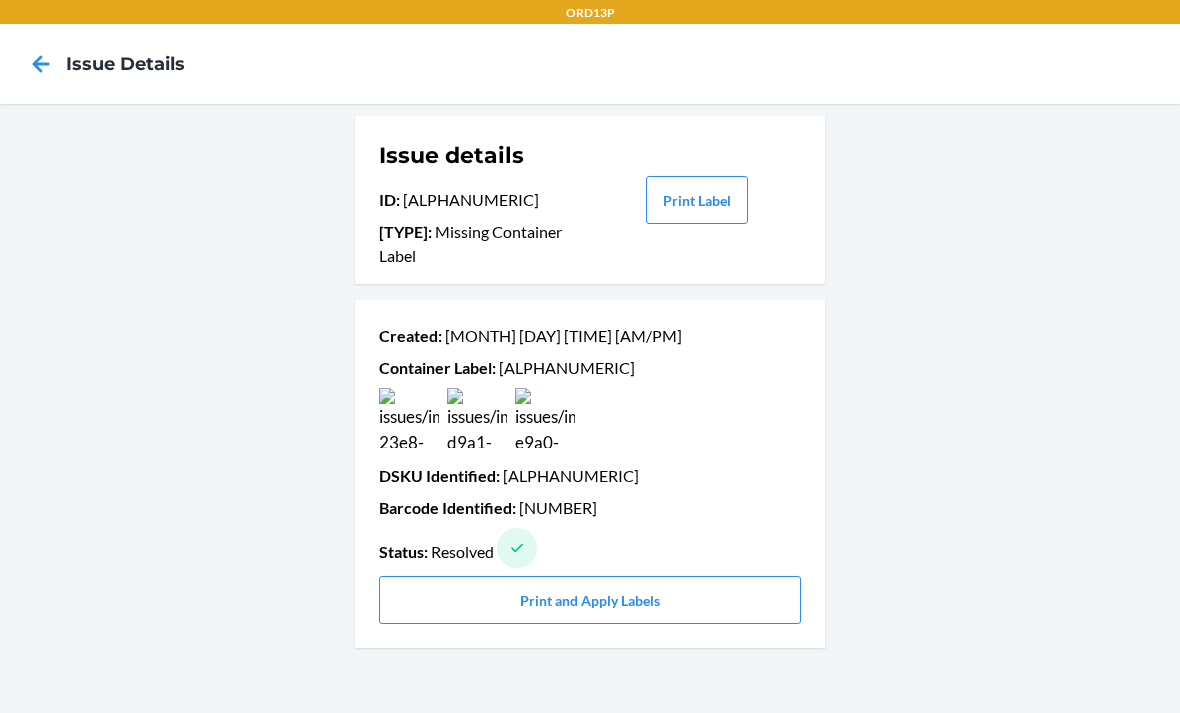 click on "Container Label :   [ALPHANUMERIC]" at bounding box center [590, 368] 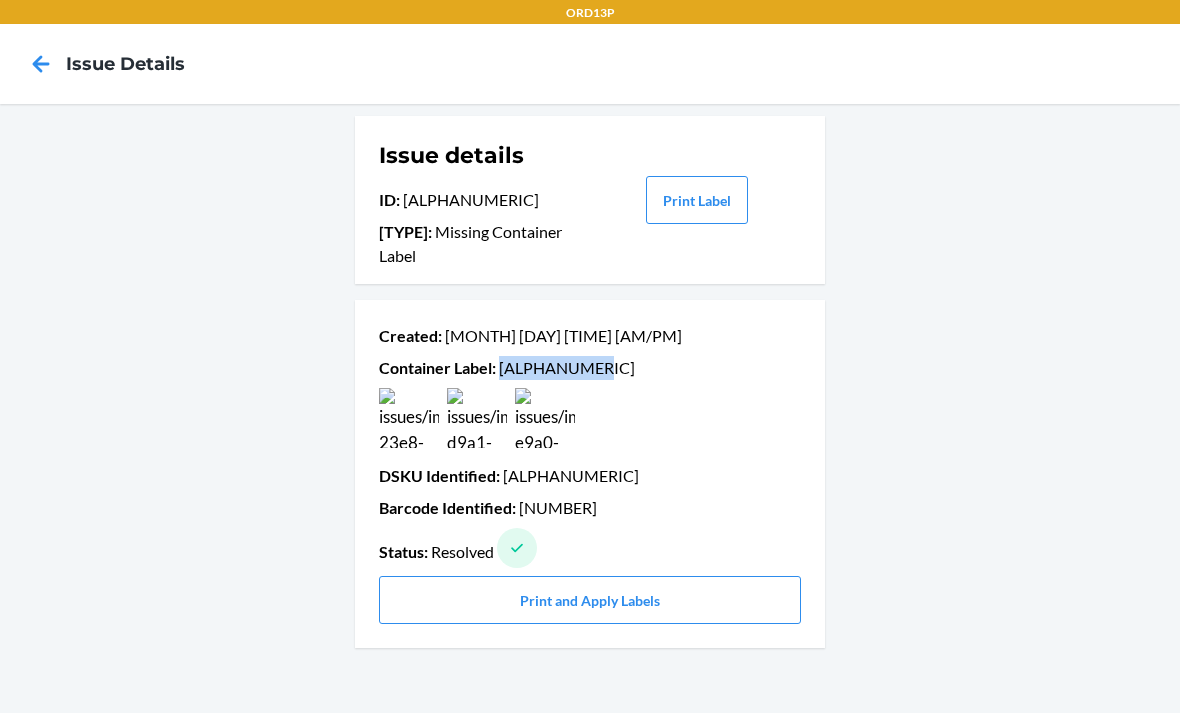 click on "Container Label :   [ALPHANUMERIC]" at bounding box center [590, 368] 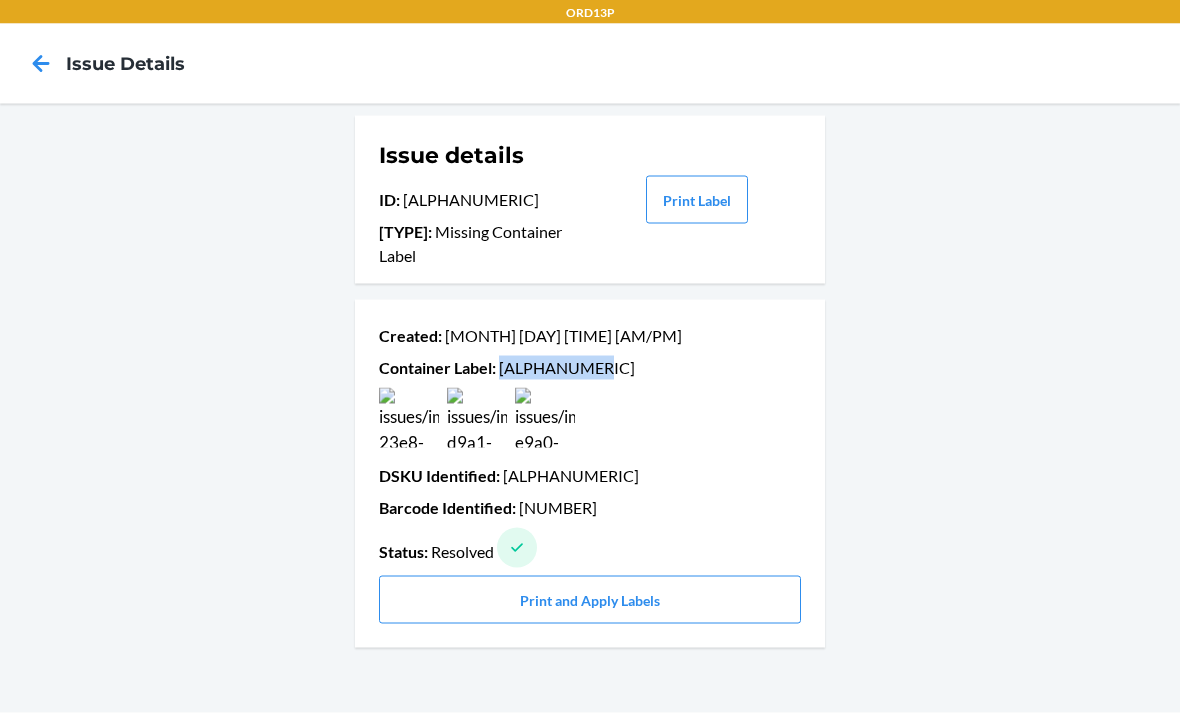 scroll, scrollTop: 0, scrollLeft: 0, axis: both 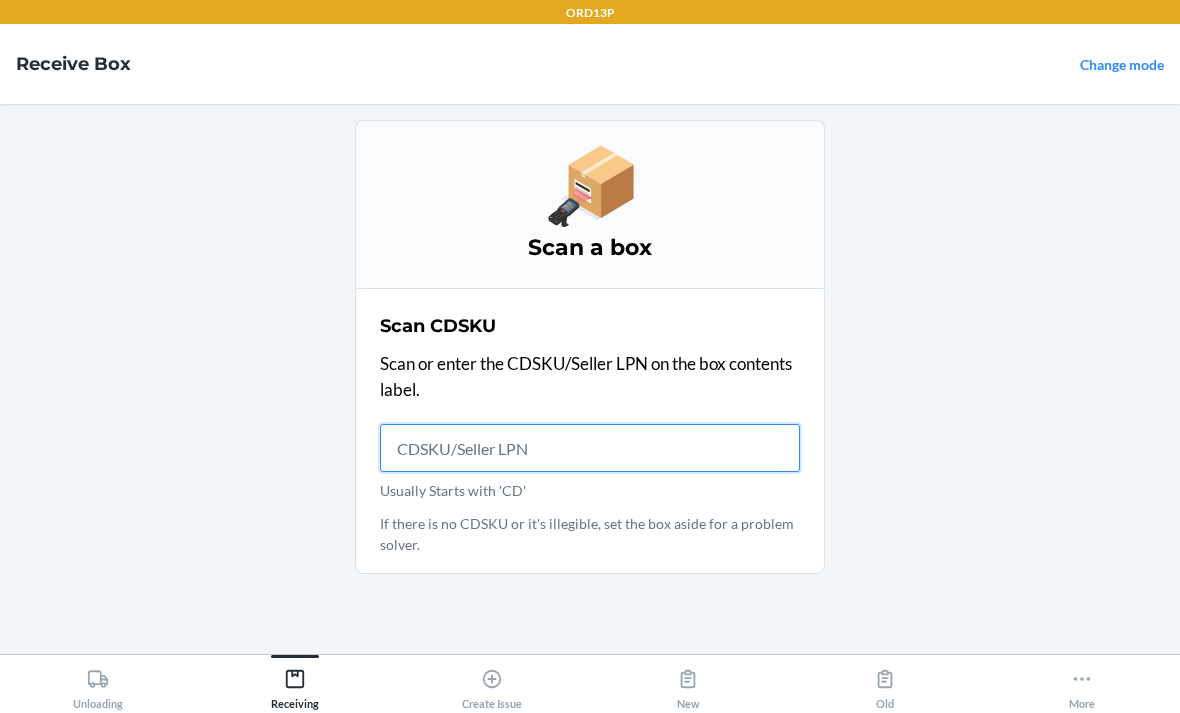 click on "Usually Starts with 'CD'" at bounding box center (590, 448) 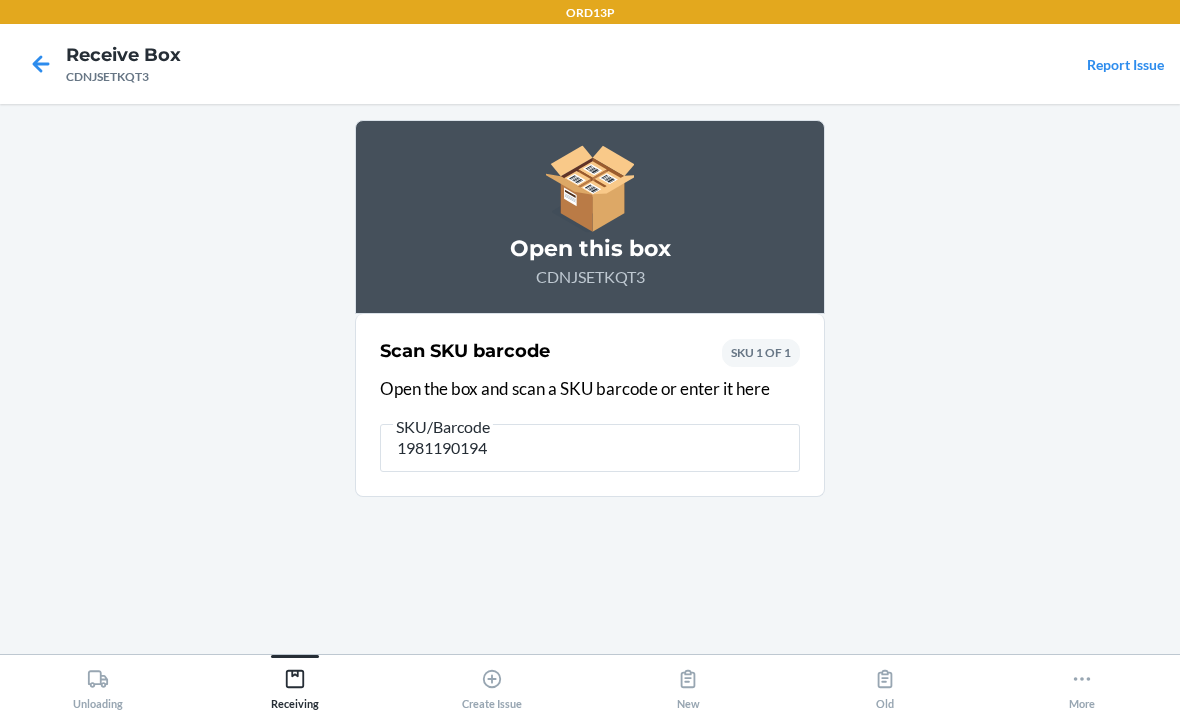 type on "[NUMBER]" 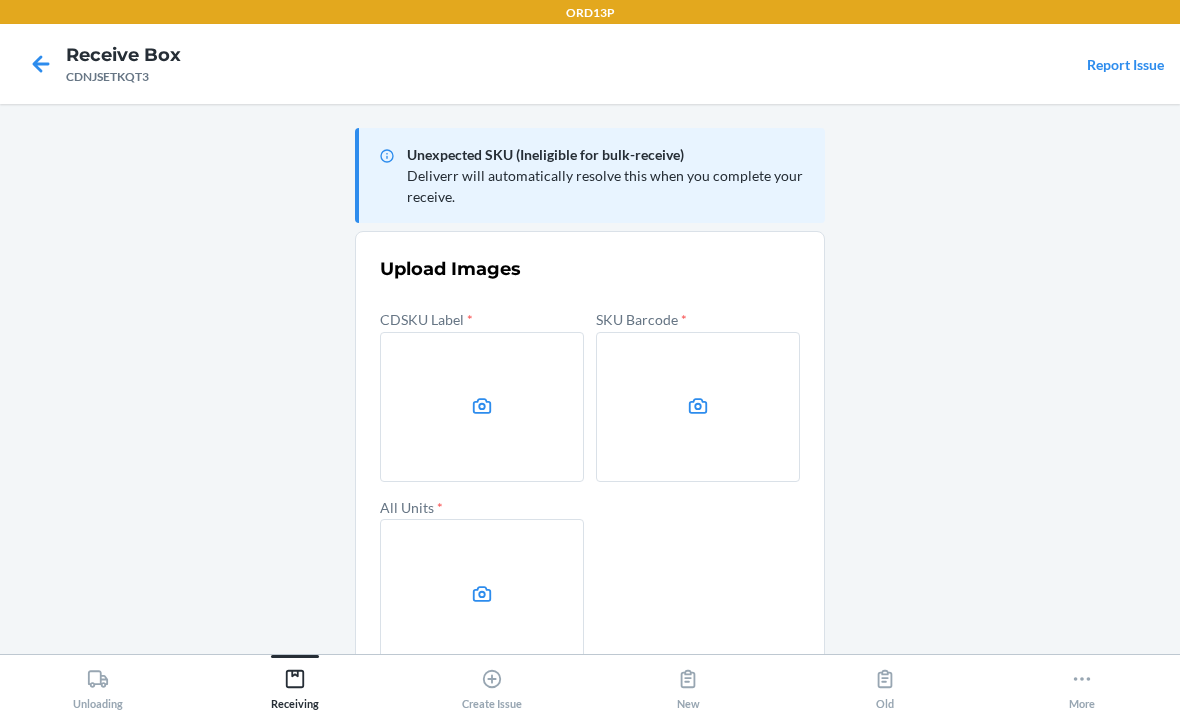 click 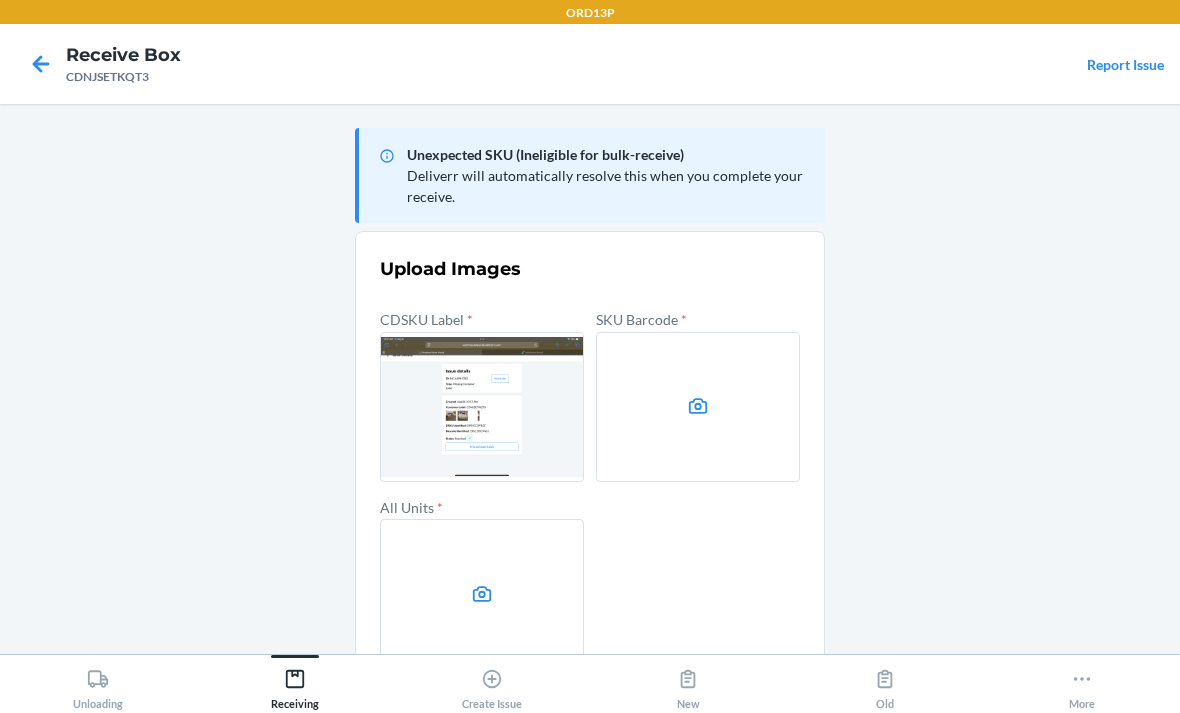 click at bounding box center [698, 407] 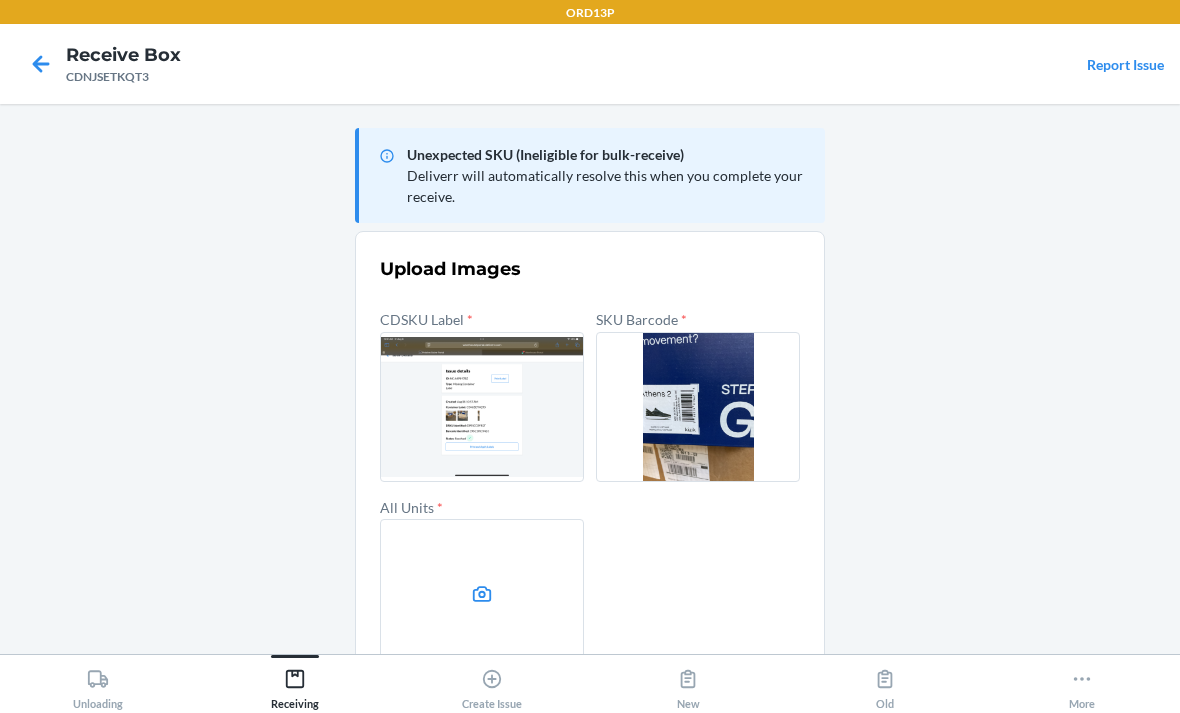 click 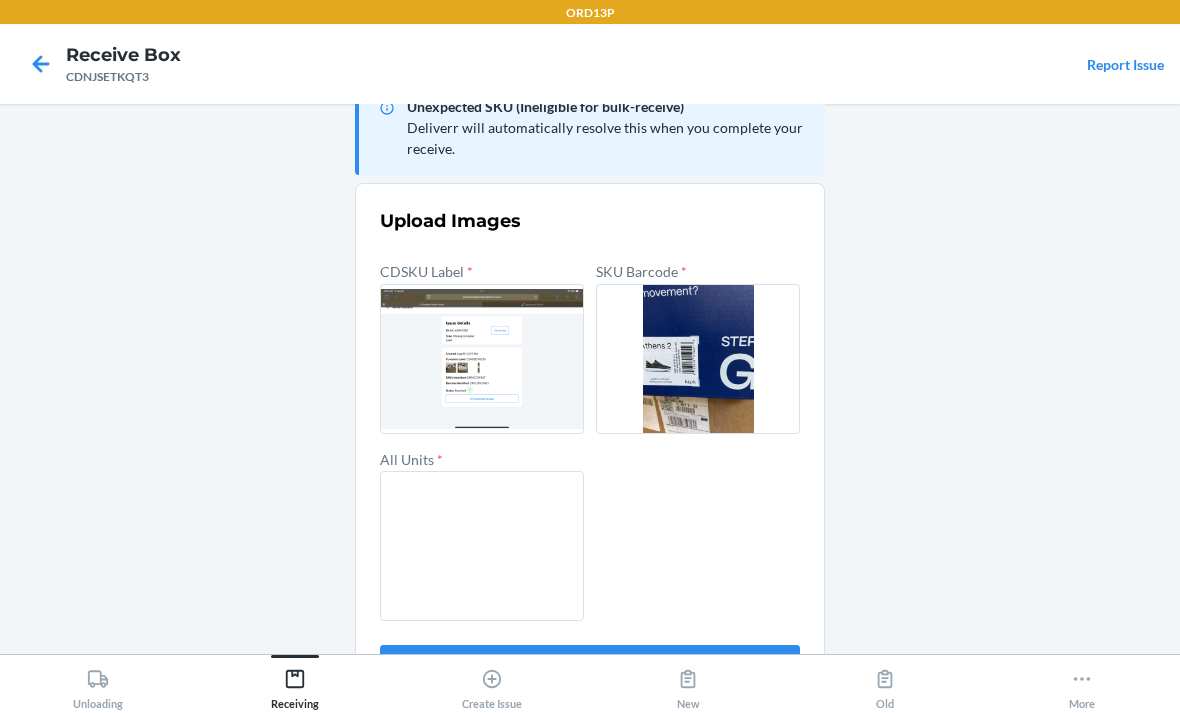 scroll, scrollTop: 47, scrollLeft: 0, axis: vertical 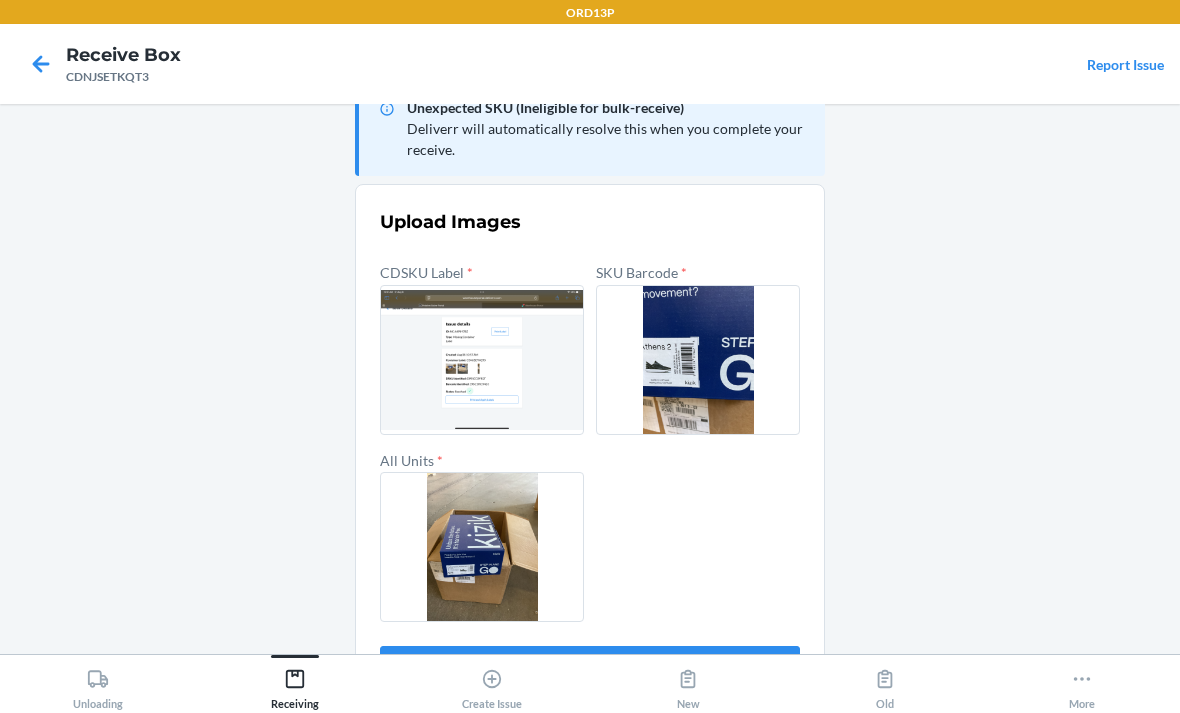 click on "Confirm" at bounding box center [590, 670] 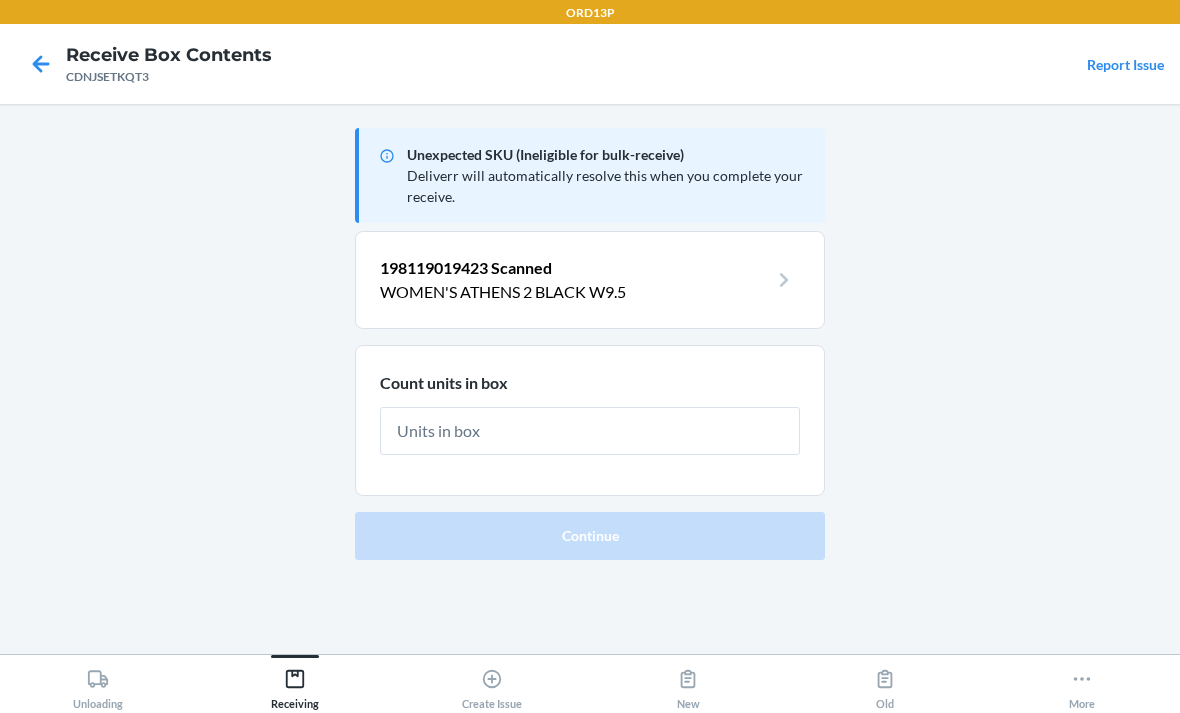scroll, scrollTop: 0, scrollLeft: 0, axis: both 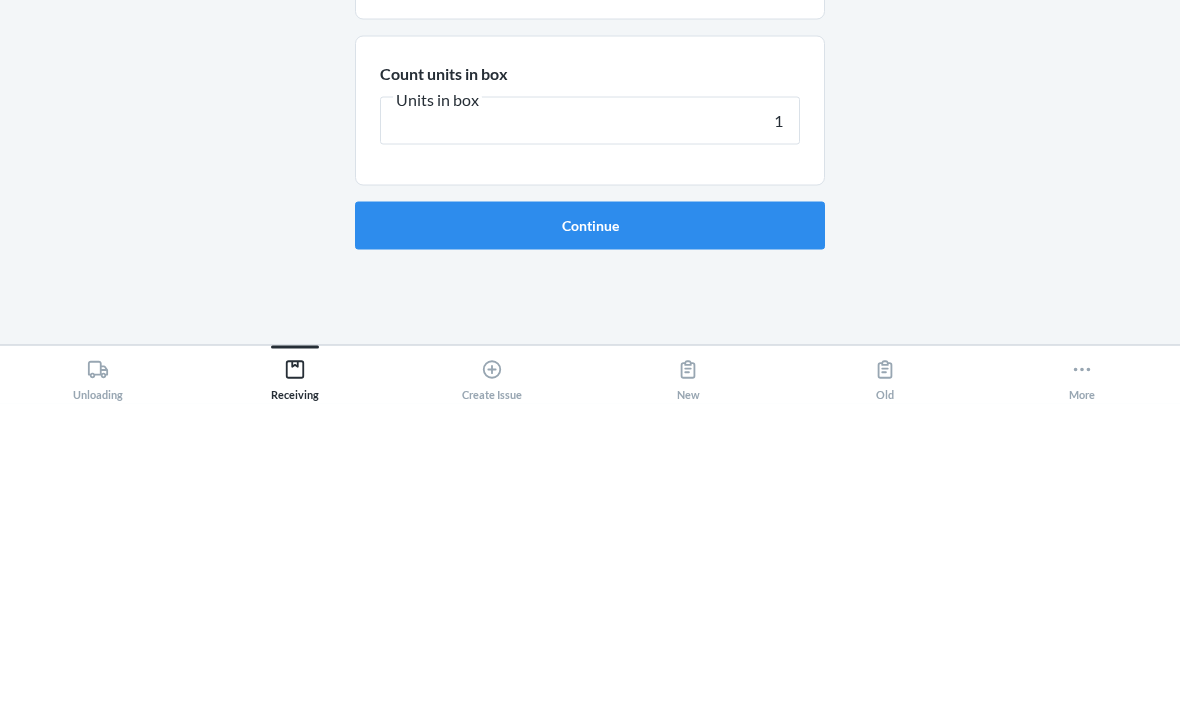 type on "1" 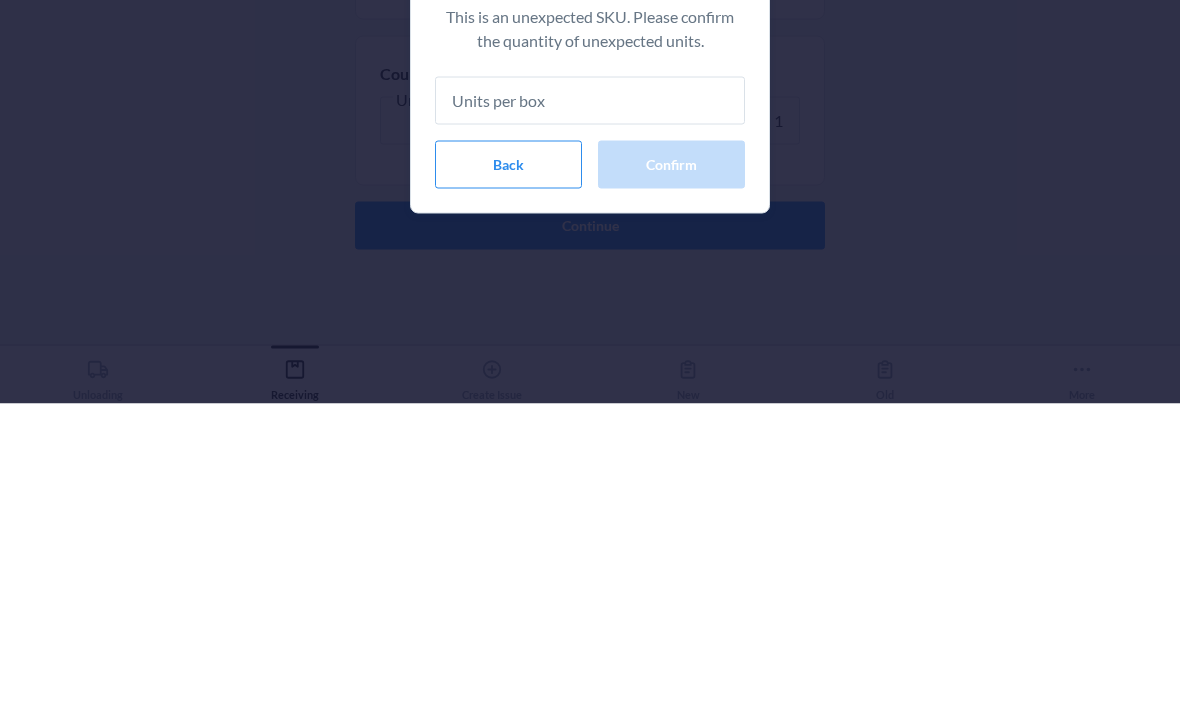 type on "1" 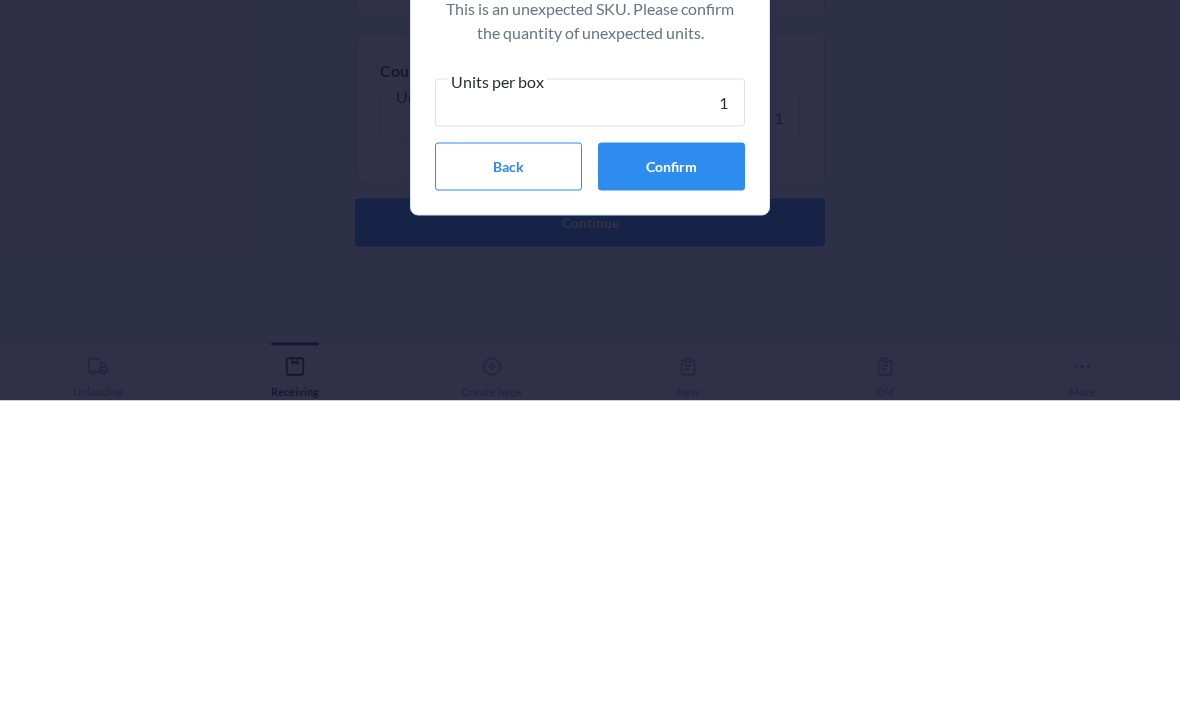 click on "Confirm" at bounding box center [671, 479] 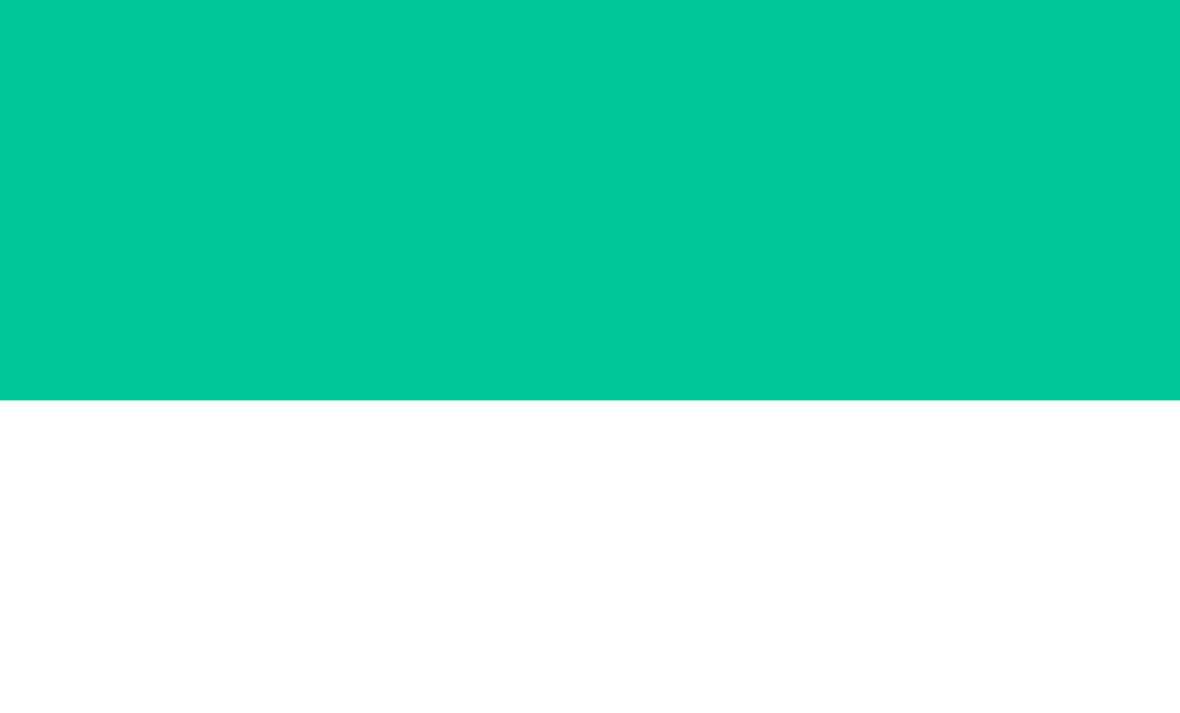 scroll, scrollTop: 64, scrollLeft: 0, axis: vertical 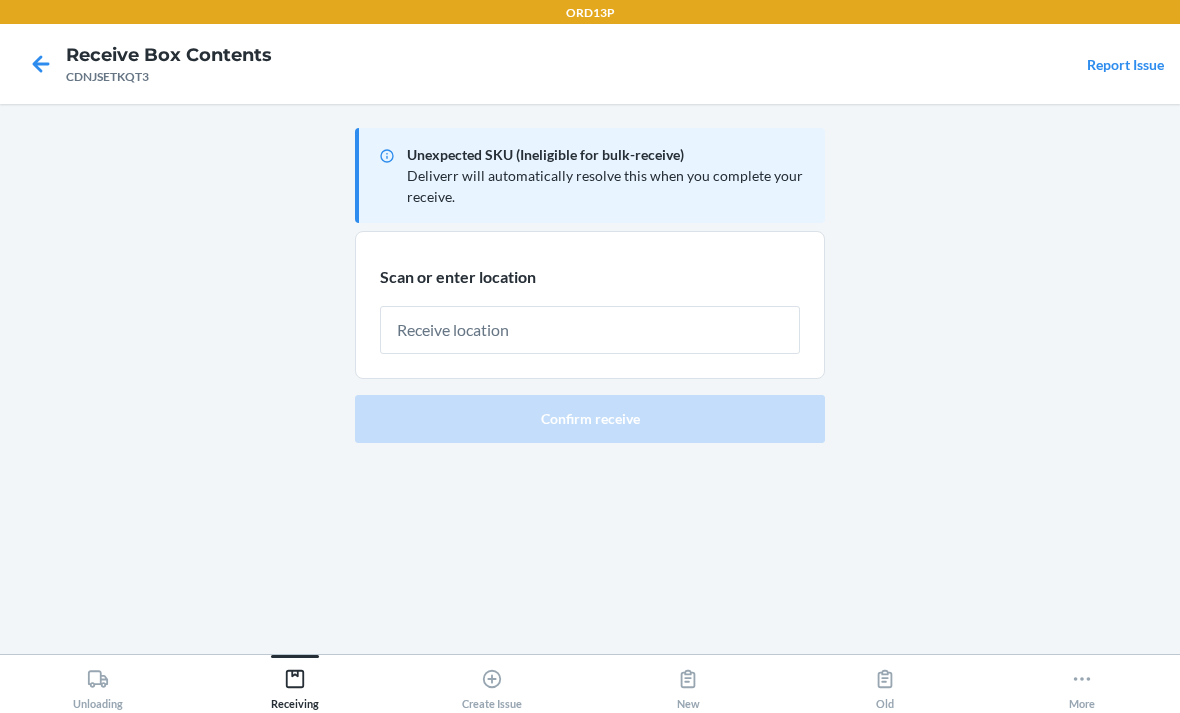 click at bounding box center (590, 330) 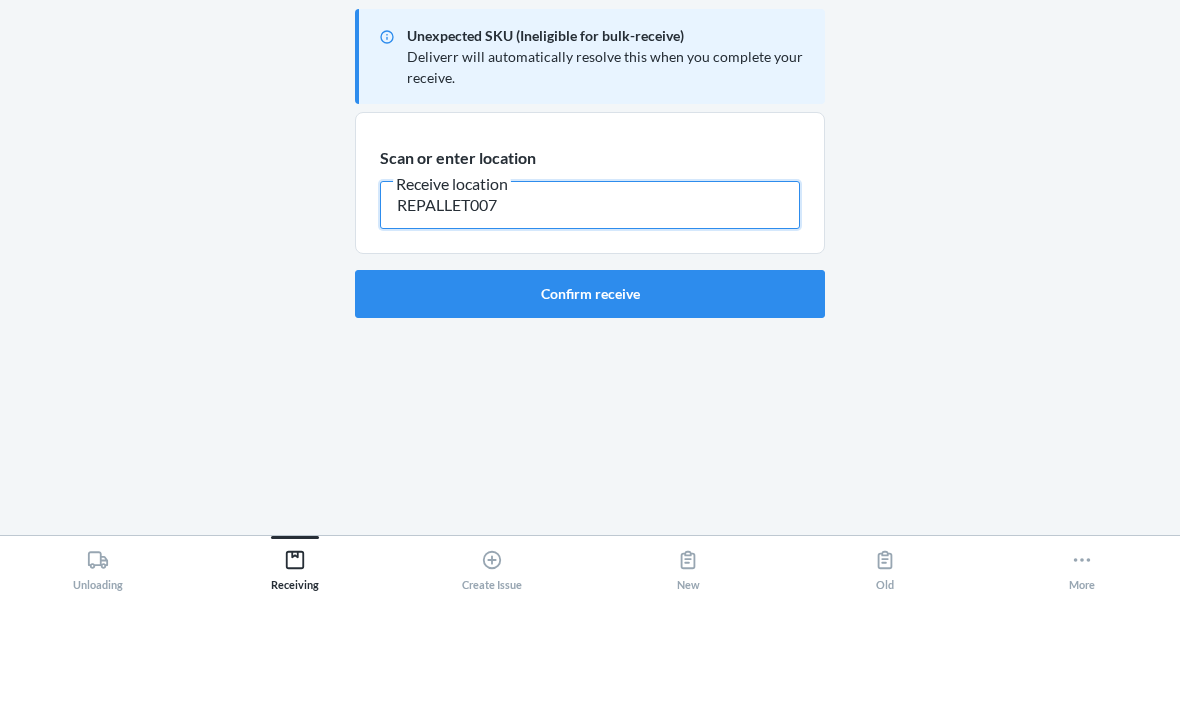 type on "REPALLET007" 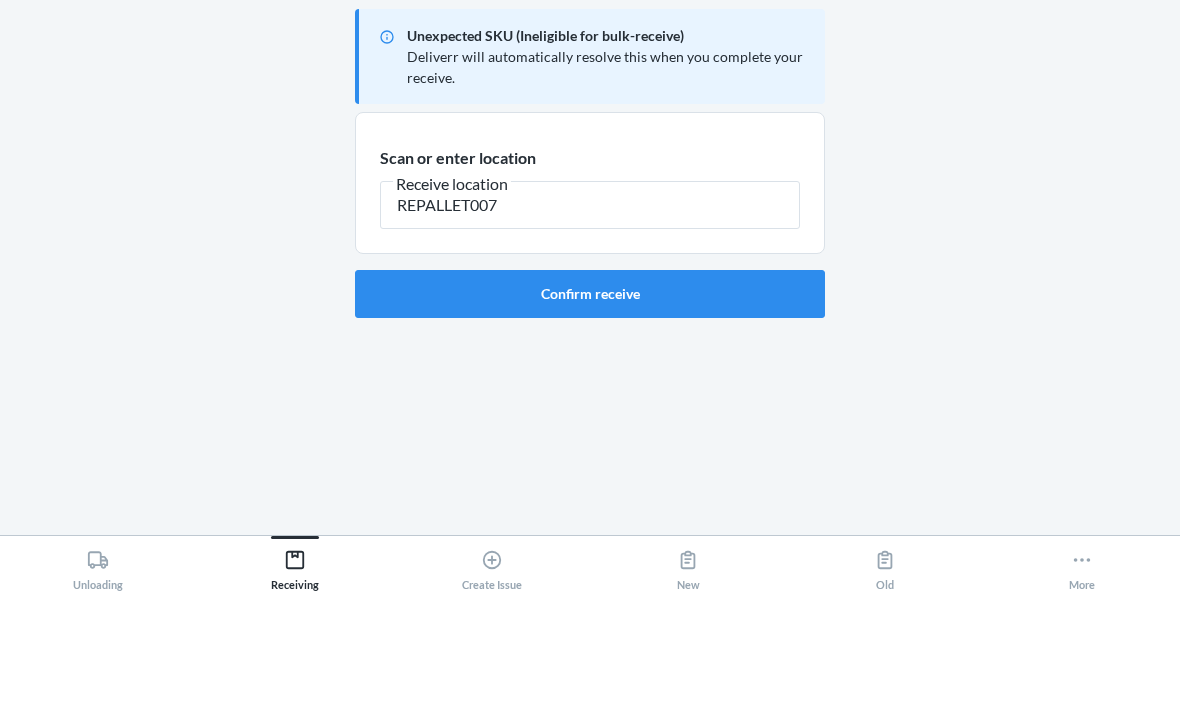 click on "Confirm receive" at bounding box center (590, 413) 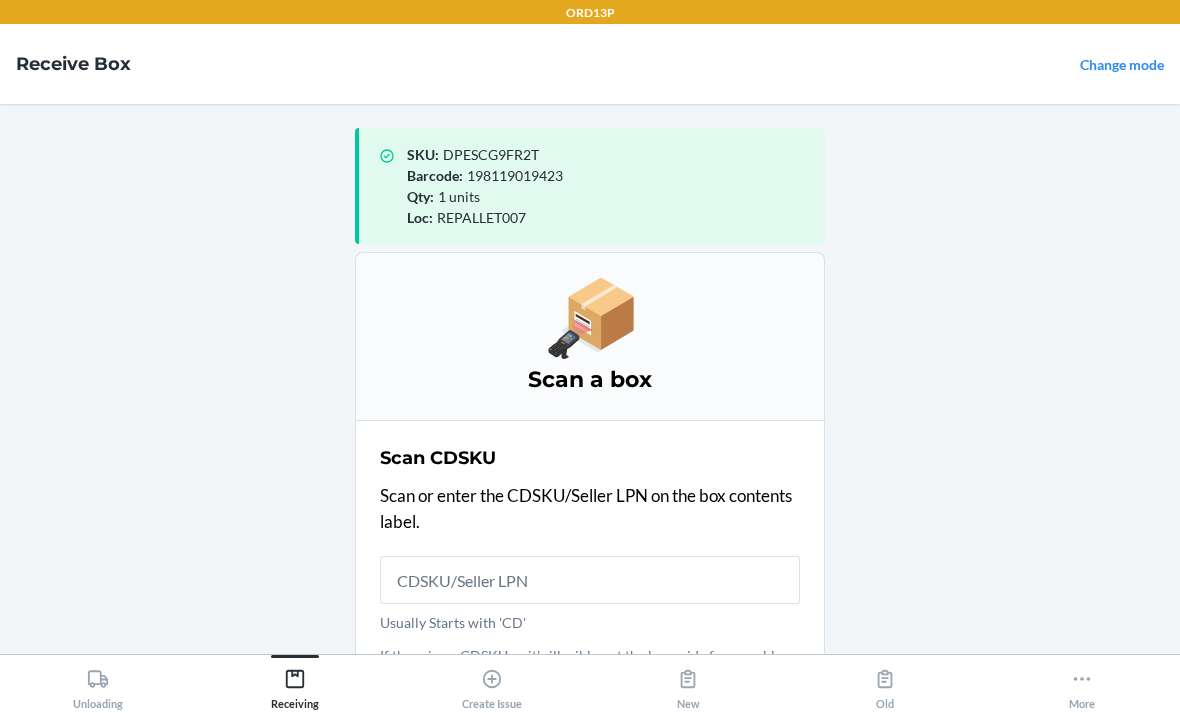 scroll, scrollTop: 64, scrollLeft: 0, axis: vertical 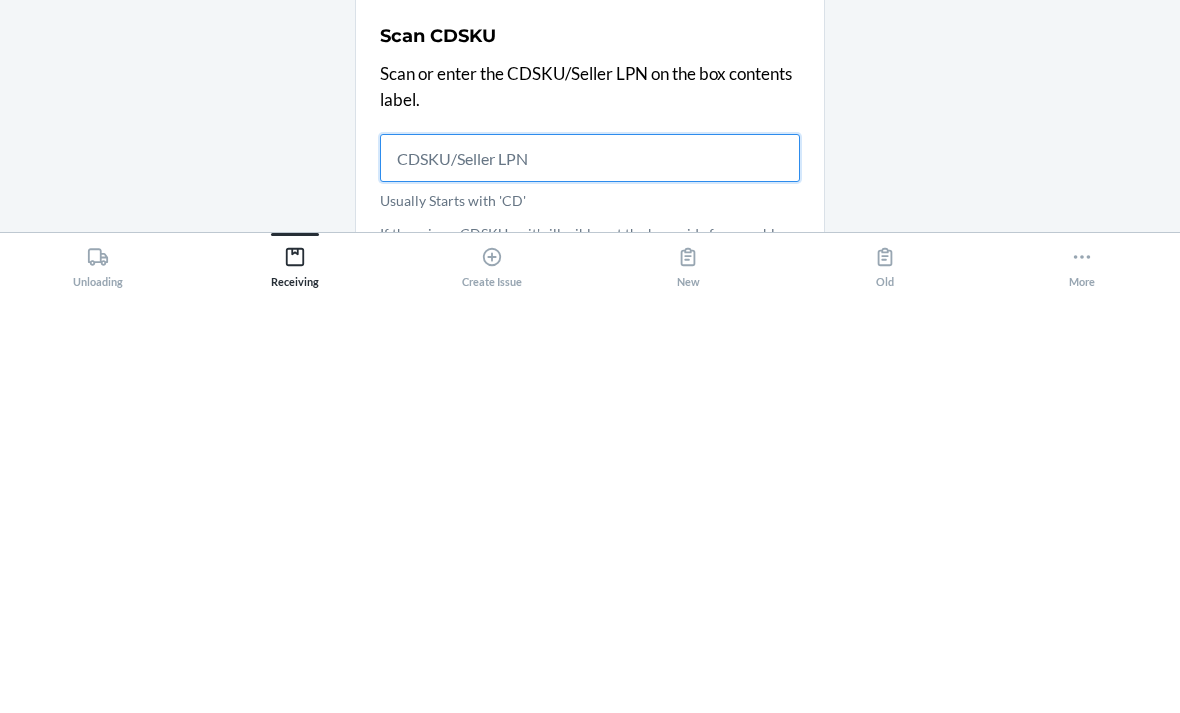 click on "Usually Starts with 'CD'" at bounding box center [590, 580] 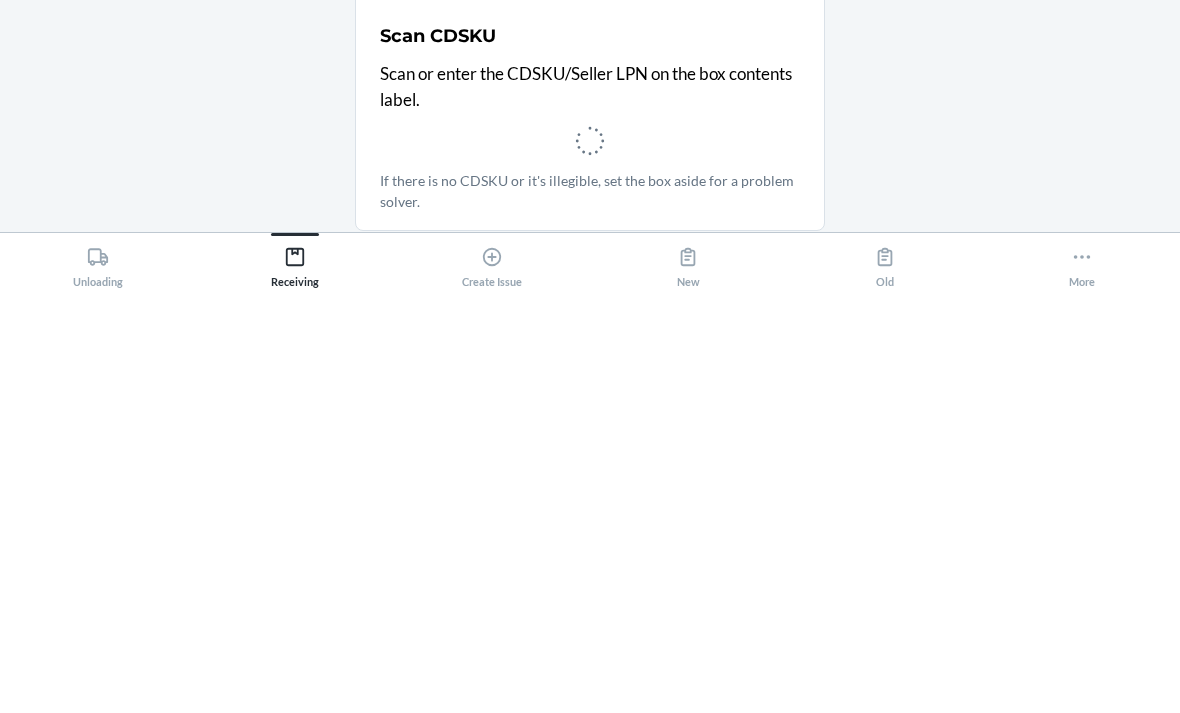 scroll, scrollTop: 64, scrollLeft: 0, axis: vertical 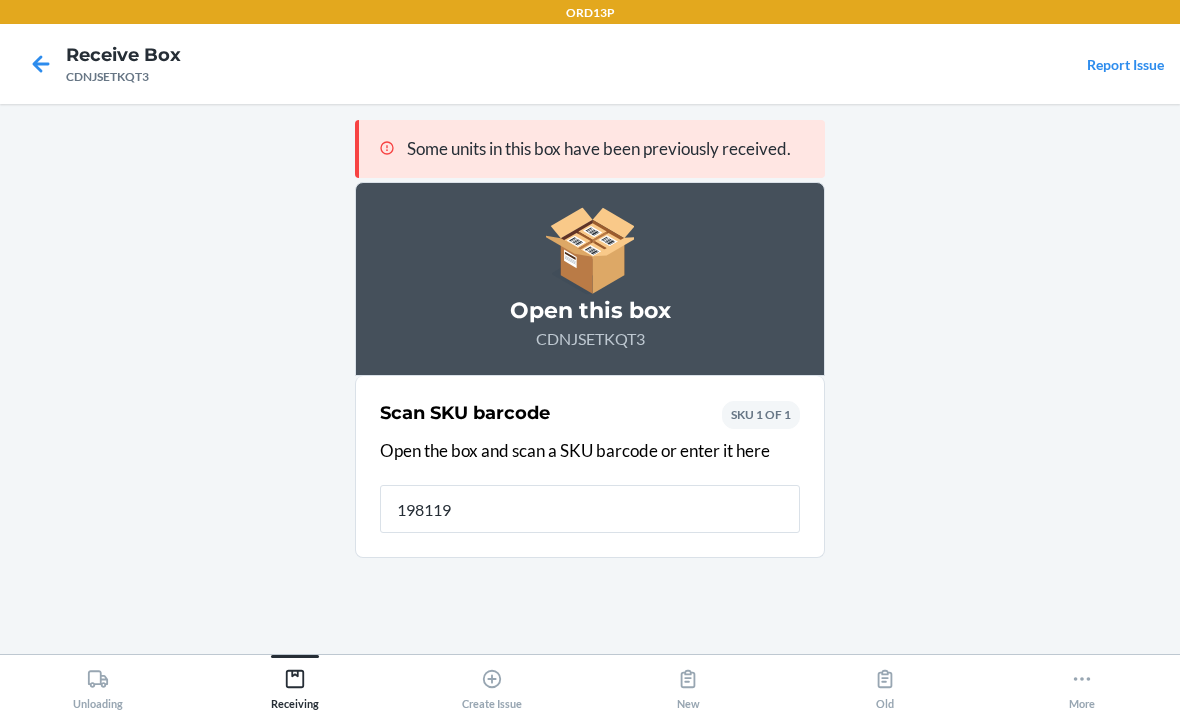 type on "[NUMBER]" 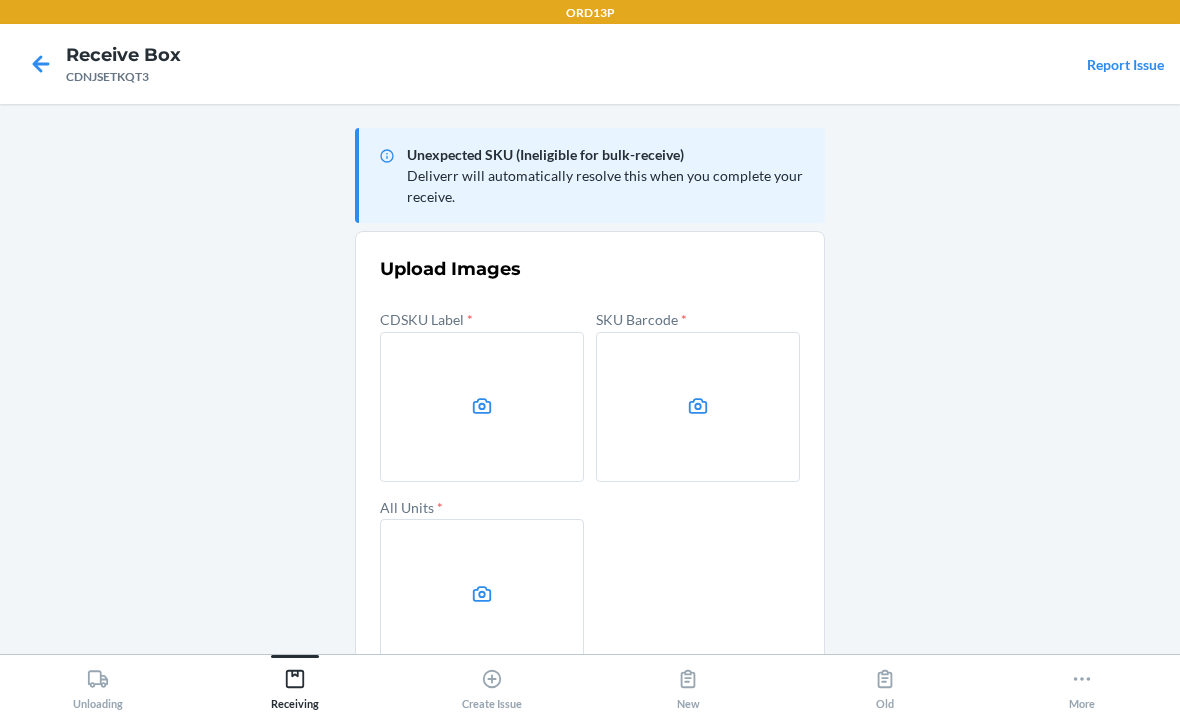 click at bounding box center (482, 407) 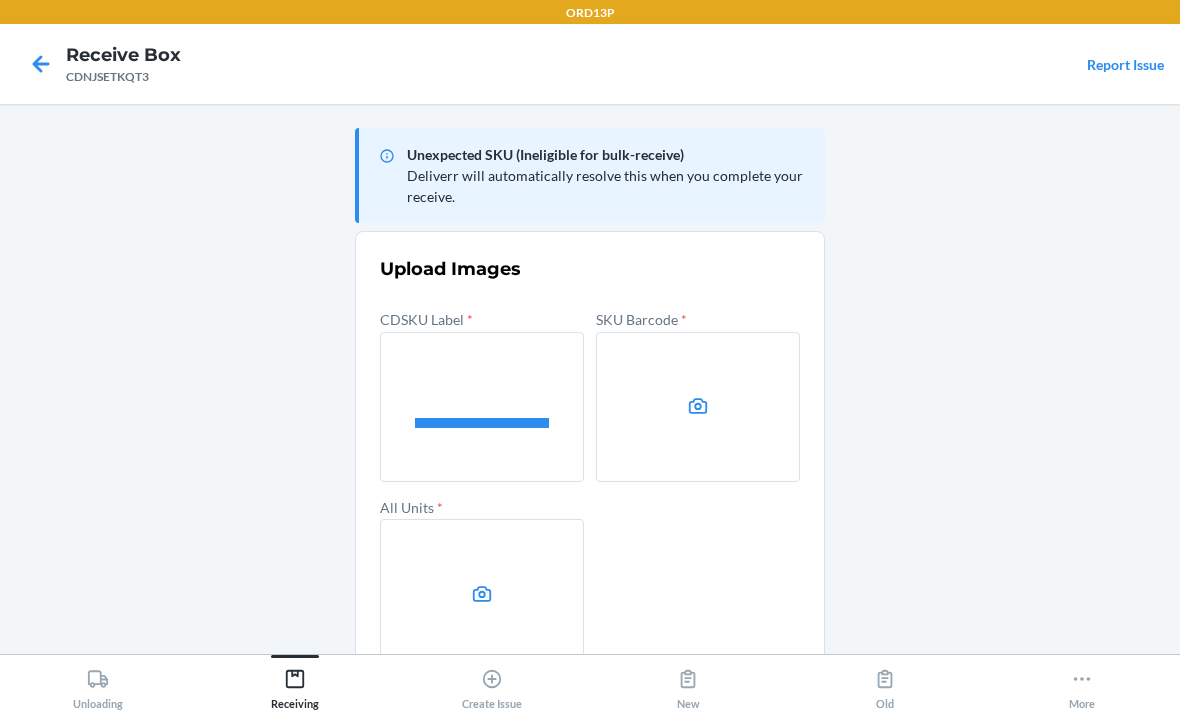 click at bounding box center (0, 0) 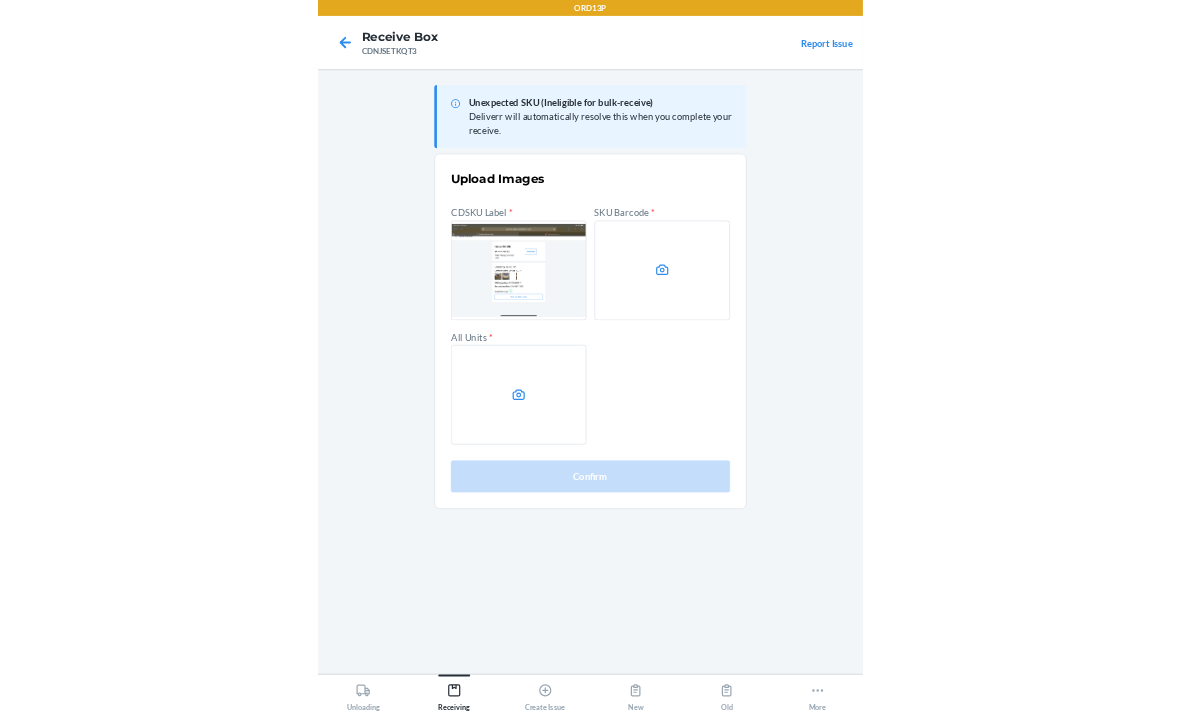 scroll, scrollTop: 64, scrollLeft: 0, axis: vertical 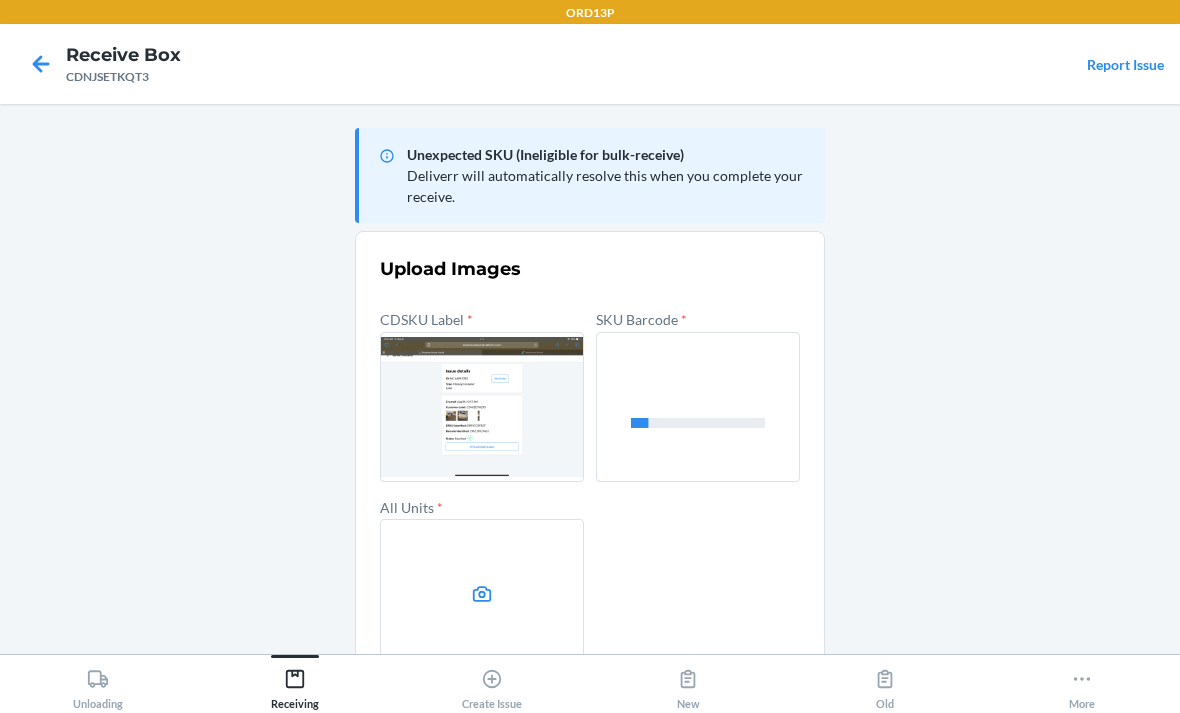 click at bounding box center (482, 594) 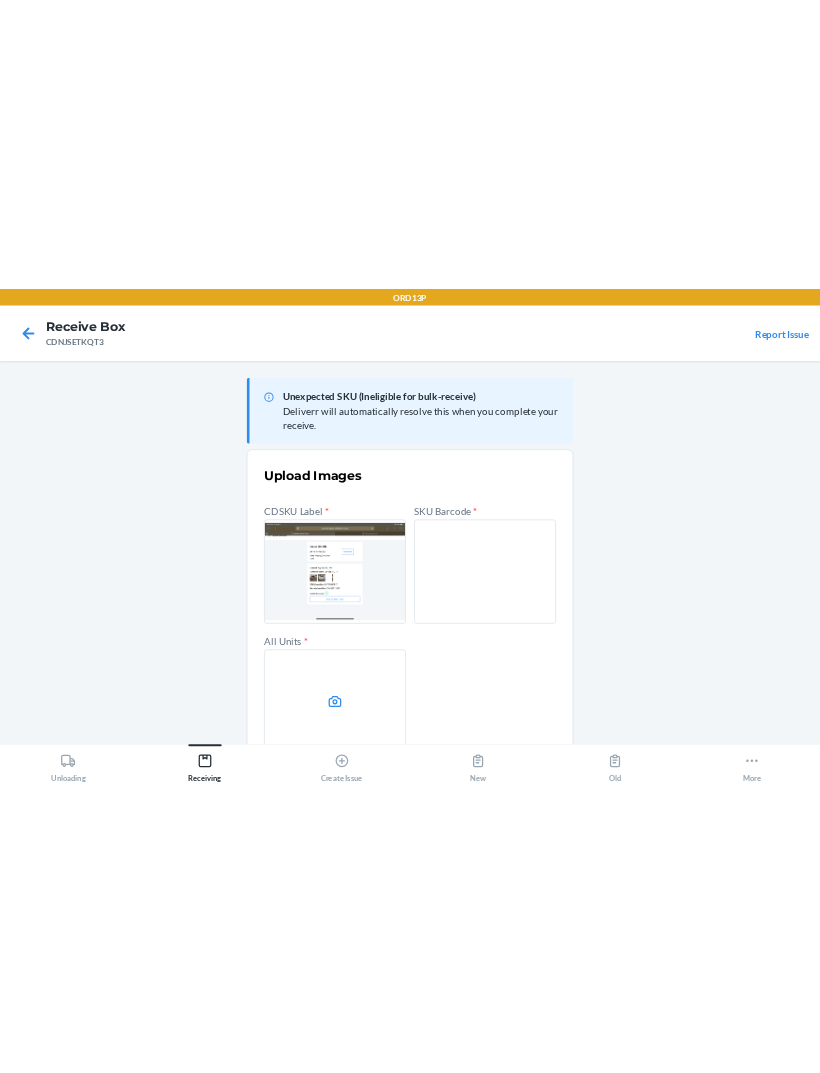 scroll, scrollTop: 0, scrollLeft: 0, axis: both 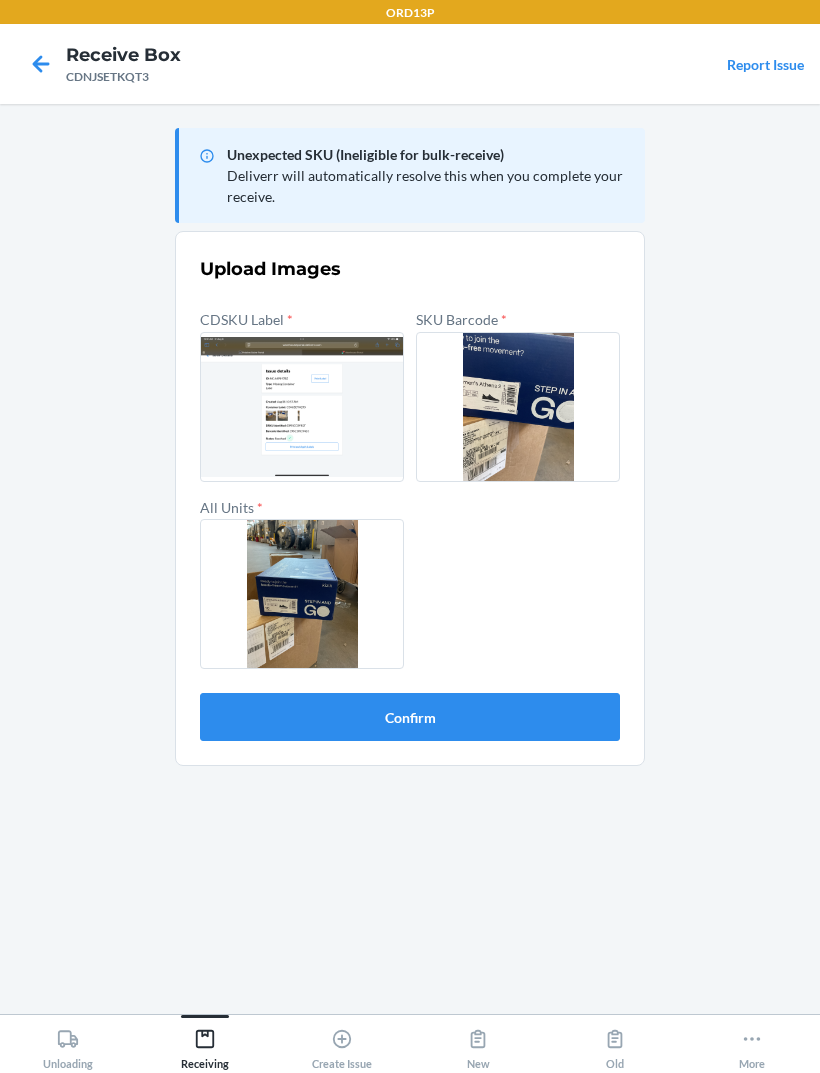 click on "Confirm" at bounding box center [410, 717] 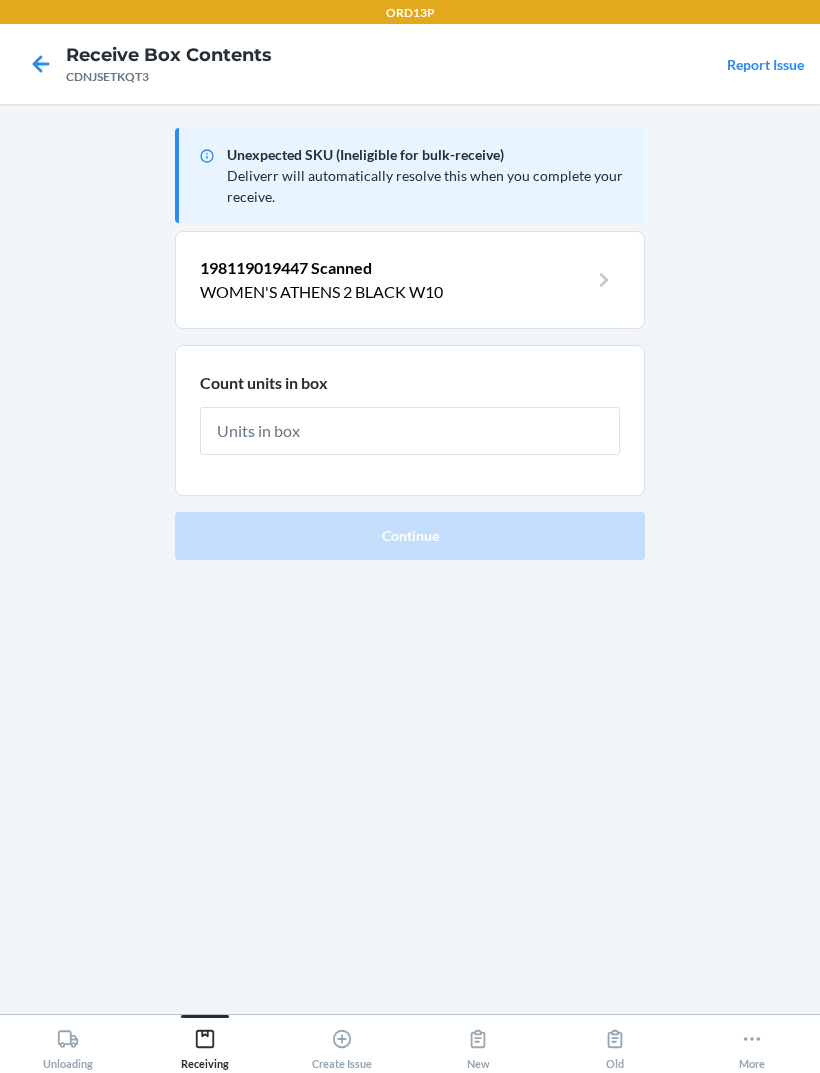 type on "2" 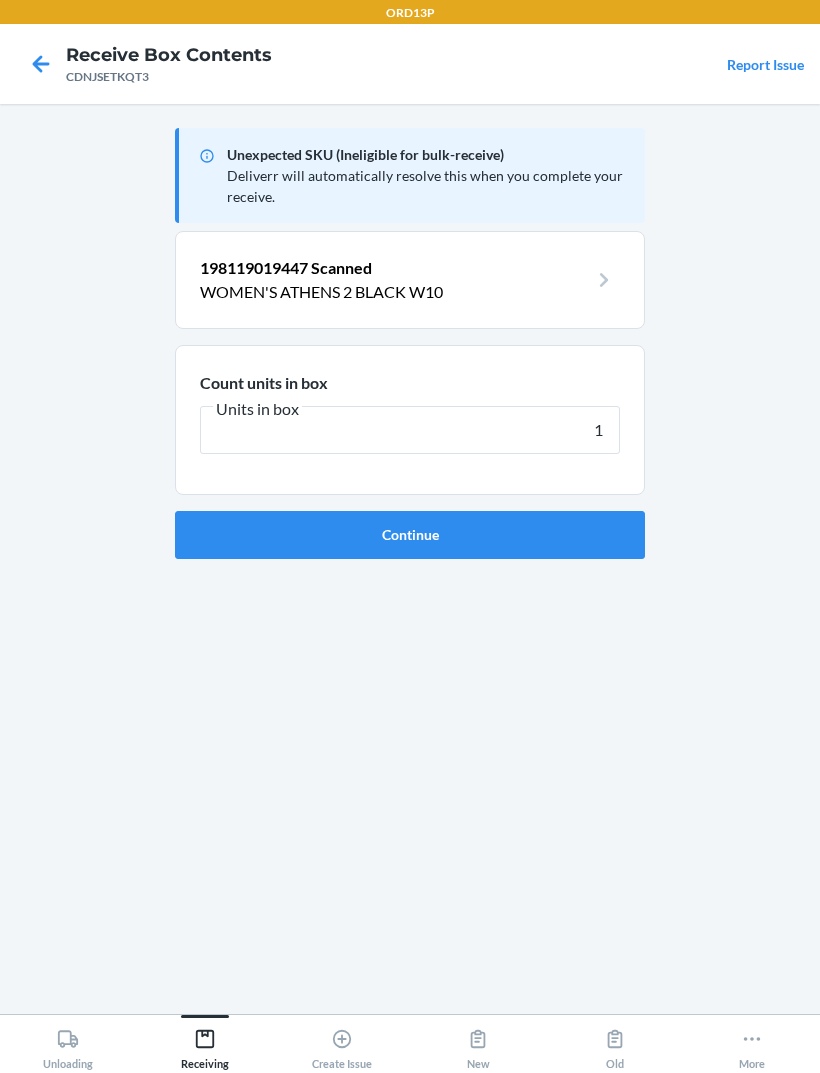 type on "1" 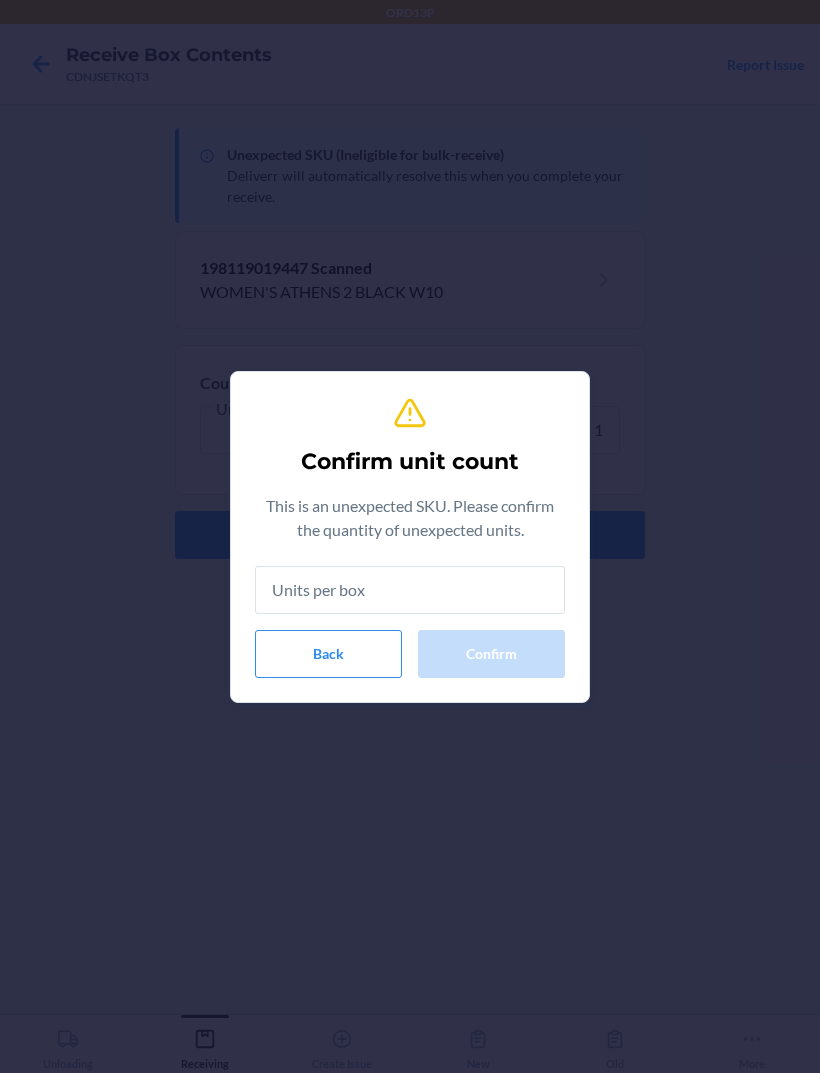 type on "1" 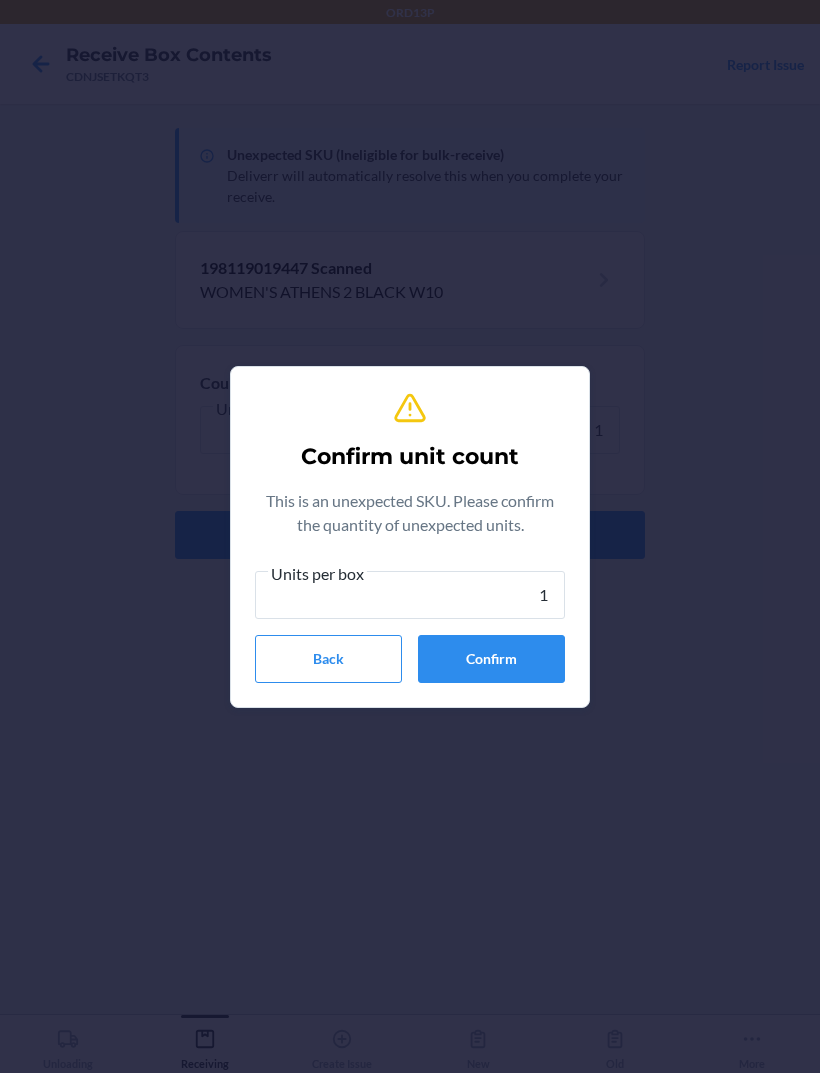 click on "Confirm" at bounding box center [491, 659] 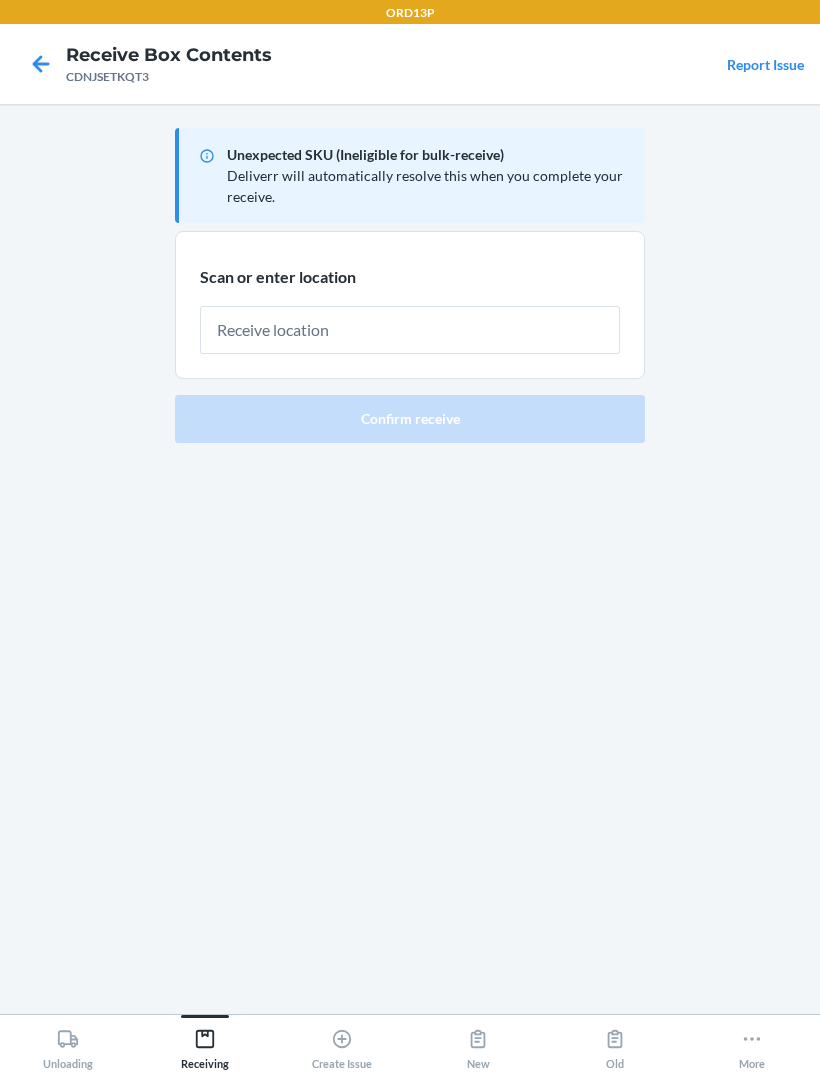 click at bounding box center [410, 330] 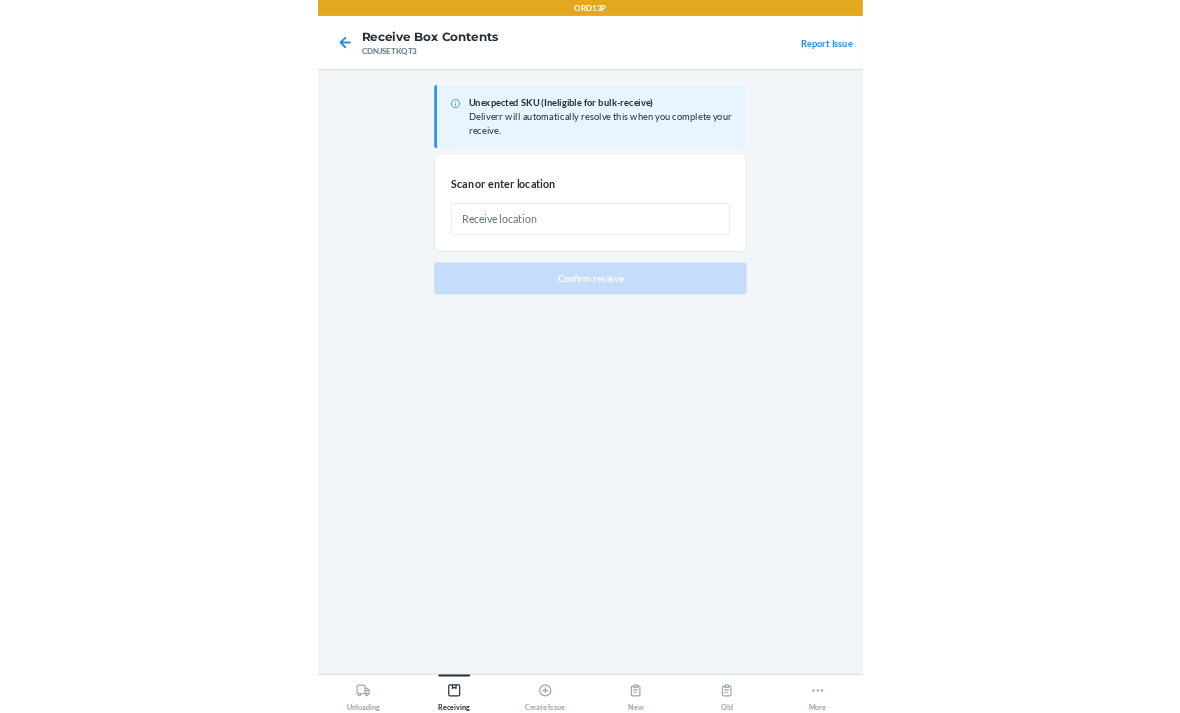 scroll, scrollTop: 64, scrollLeft: 0, axis: vertical 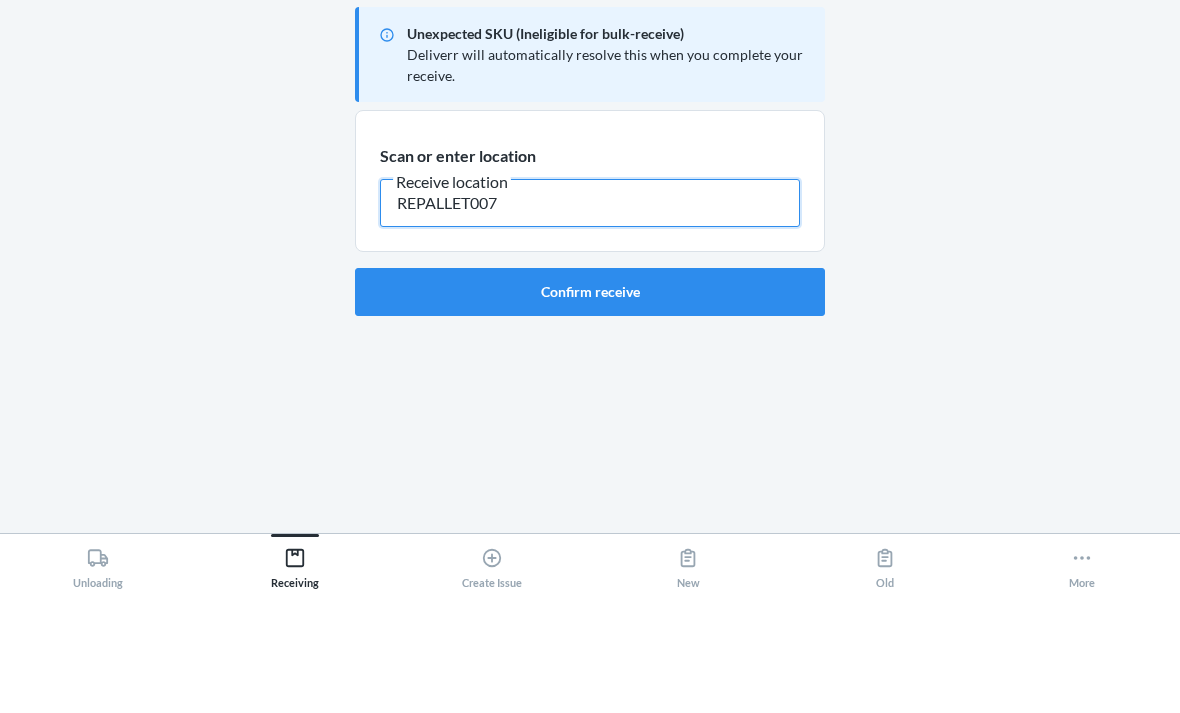 type on "REPALLET007" 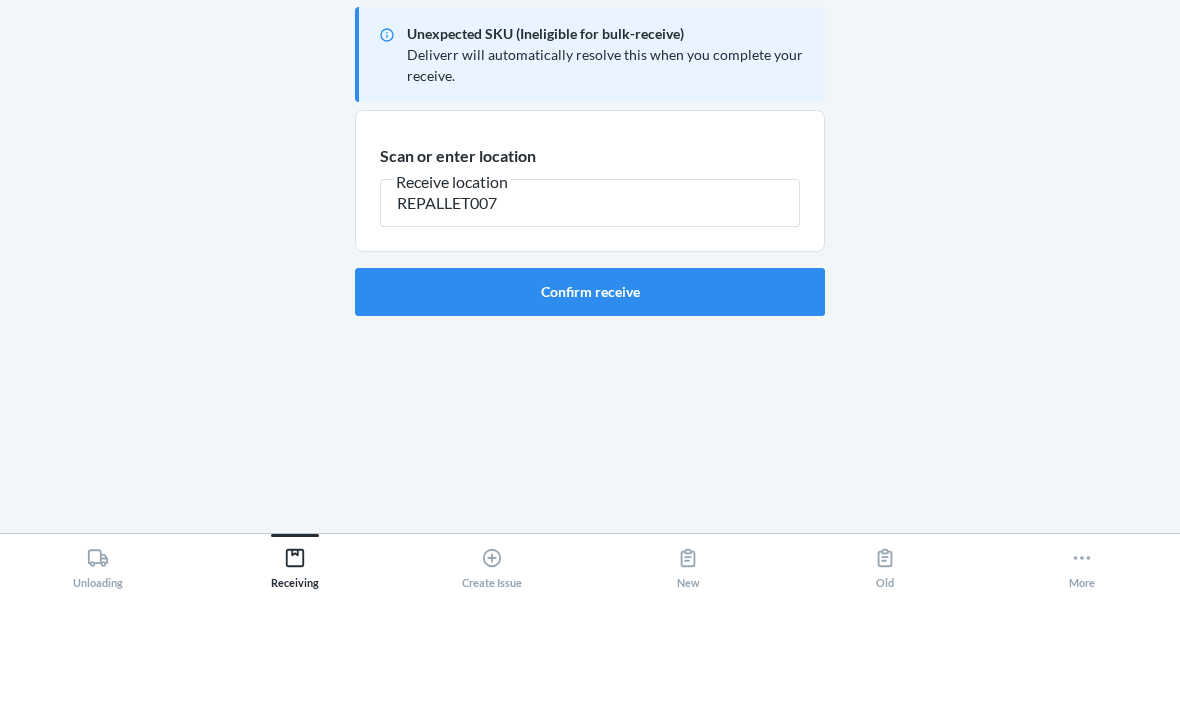 click on "Confirm receive" at bounding box center (590, 413) 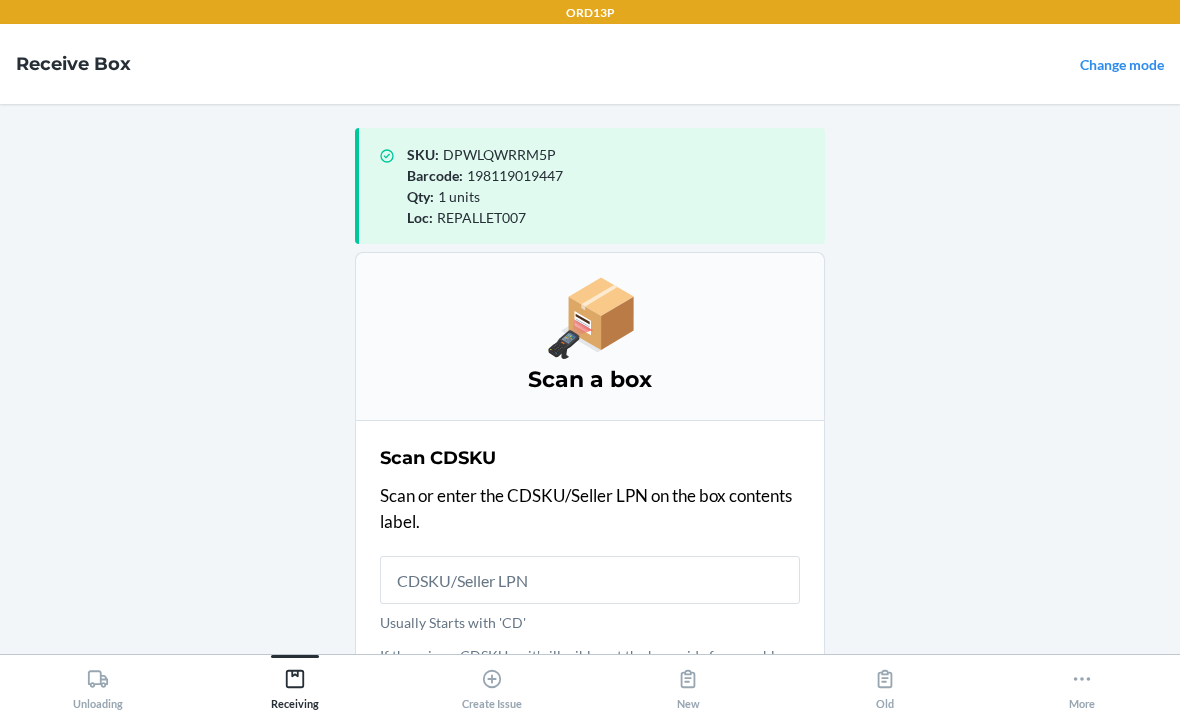 click on "Usually Starts with 'CD'" at bounding box center [590, 580] 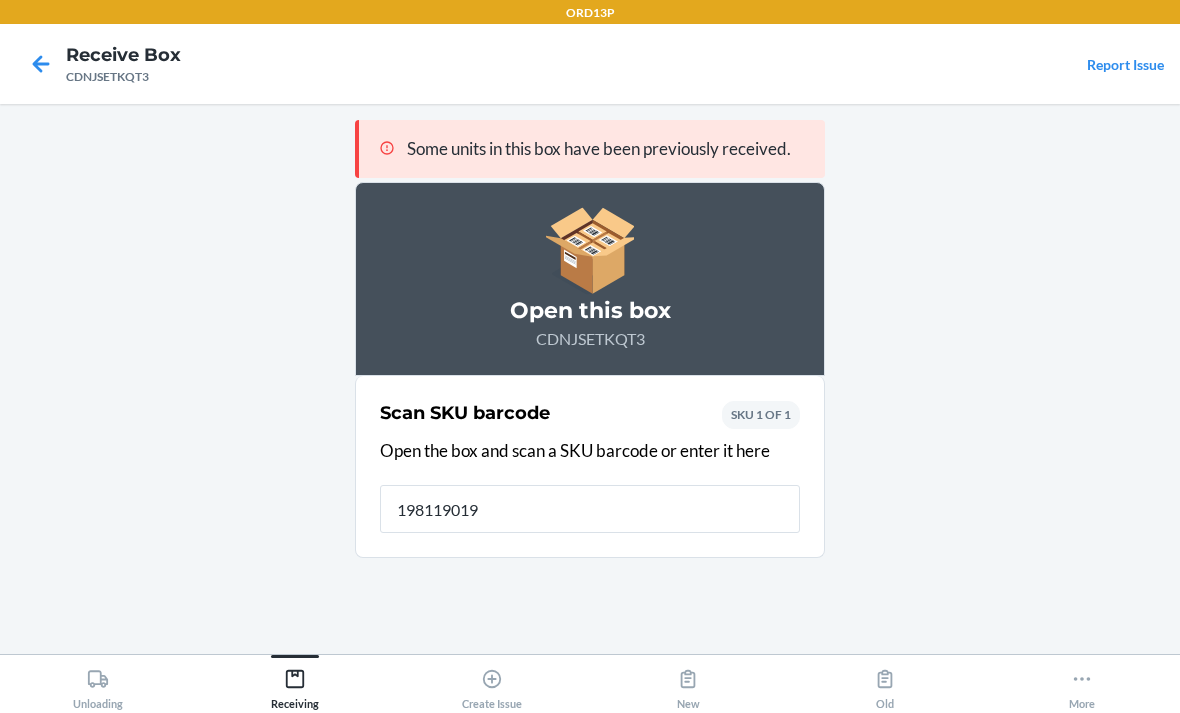 type on "1981190193" 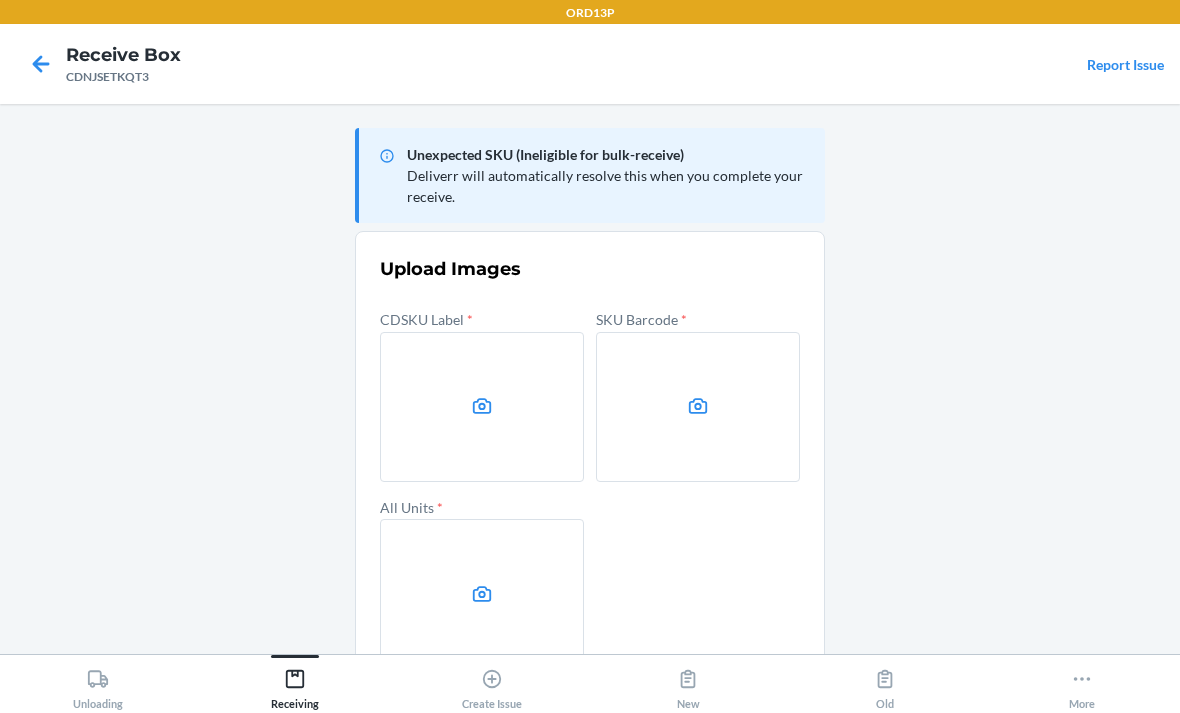 click at bounding box center (482, 407) 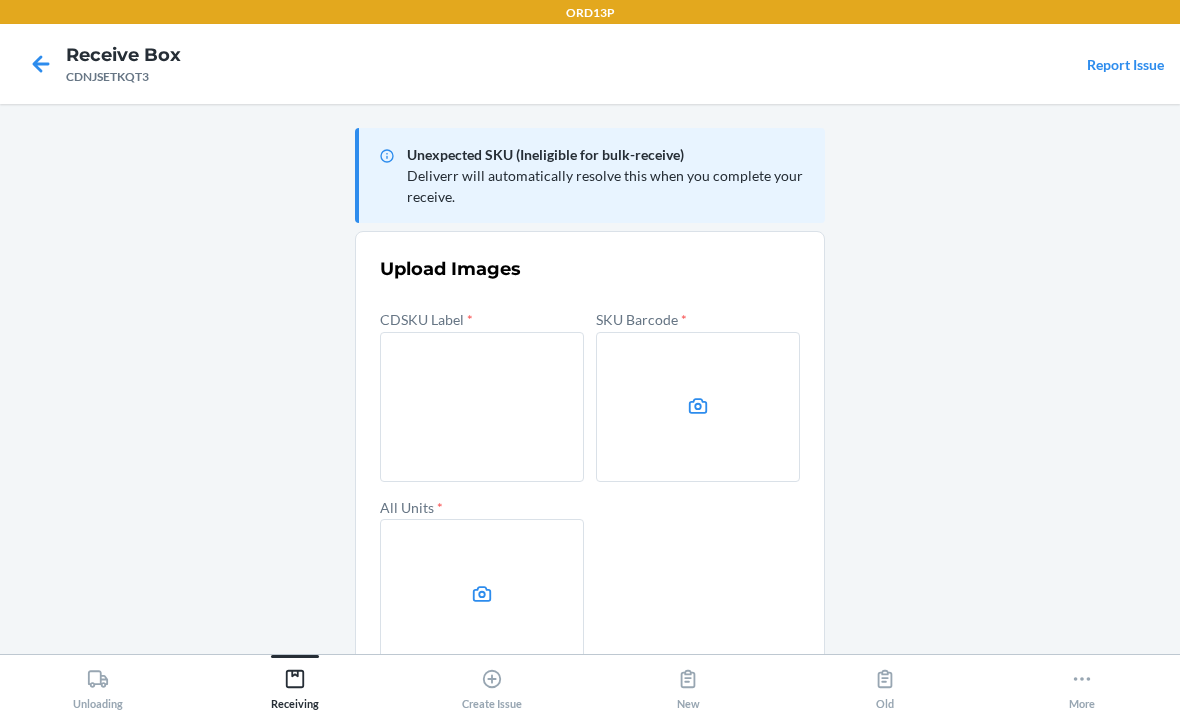 click 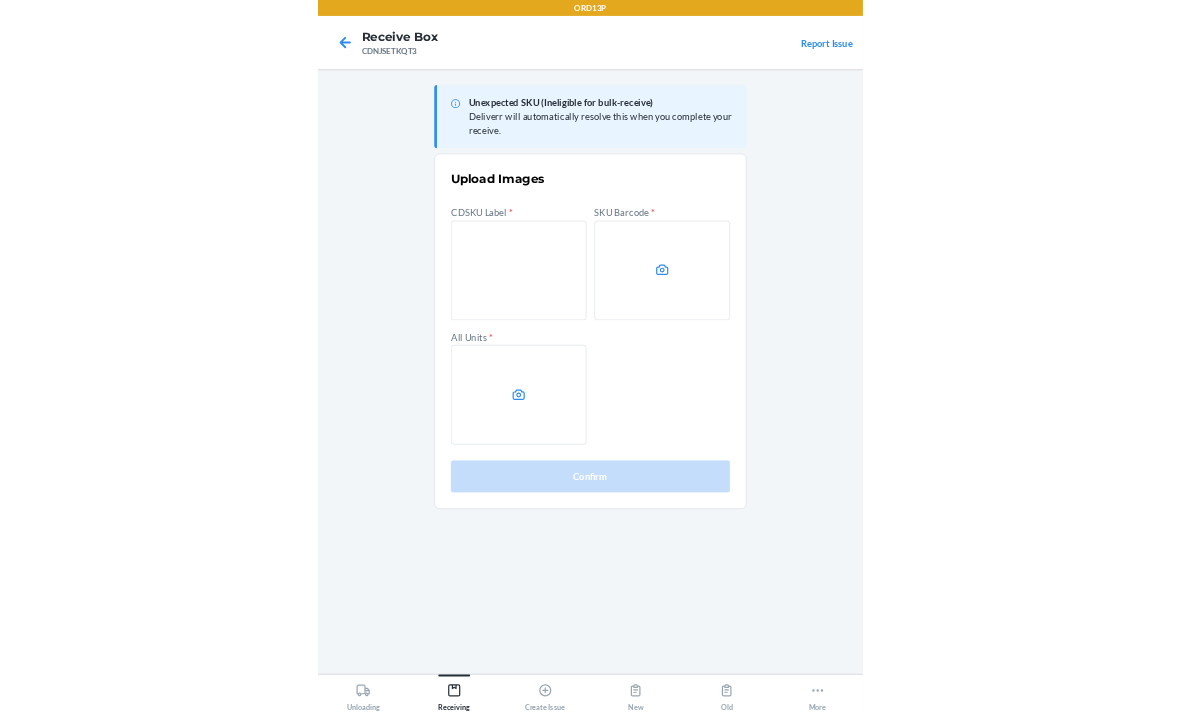 scroll, scrollTop: 63, scrollLeft: 0, axis: vertical 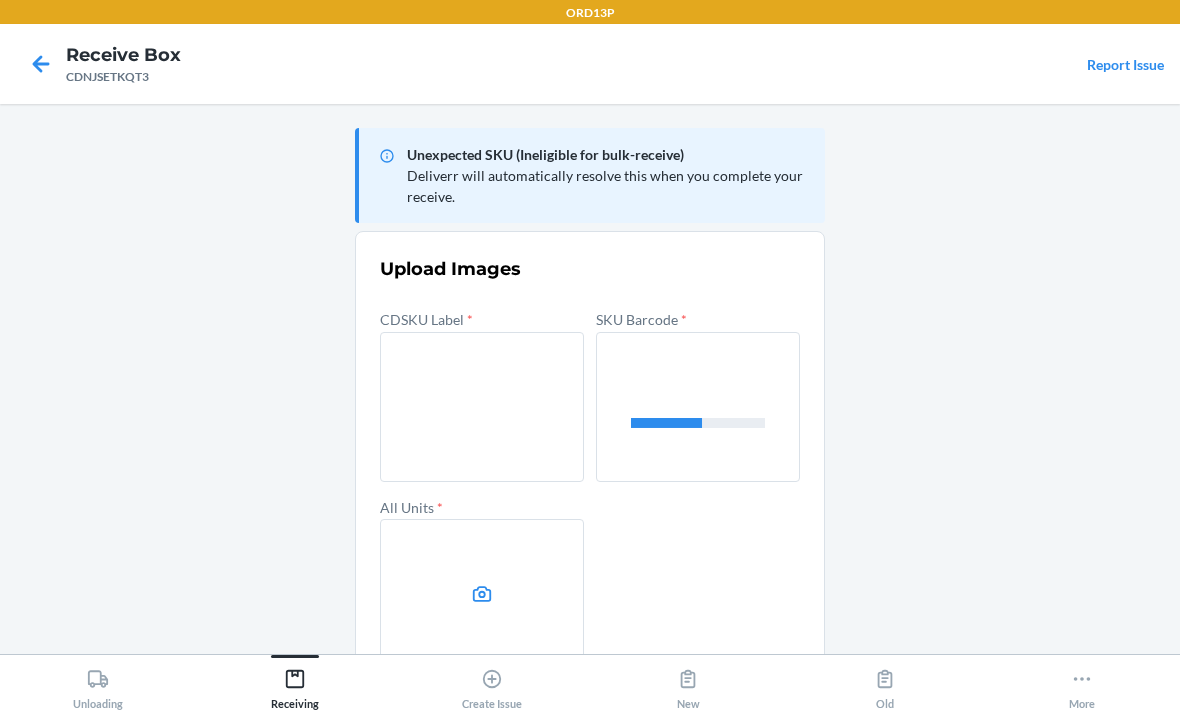 click at bounding box center (482, 594) 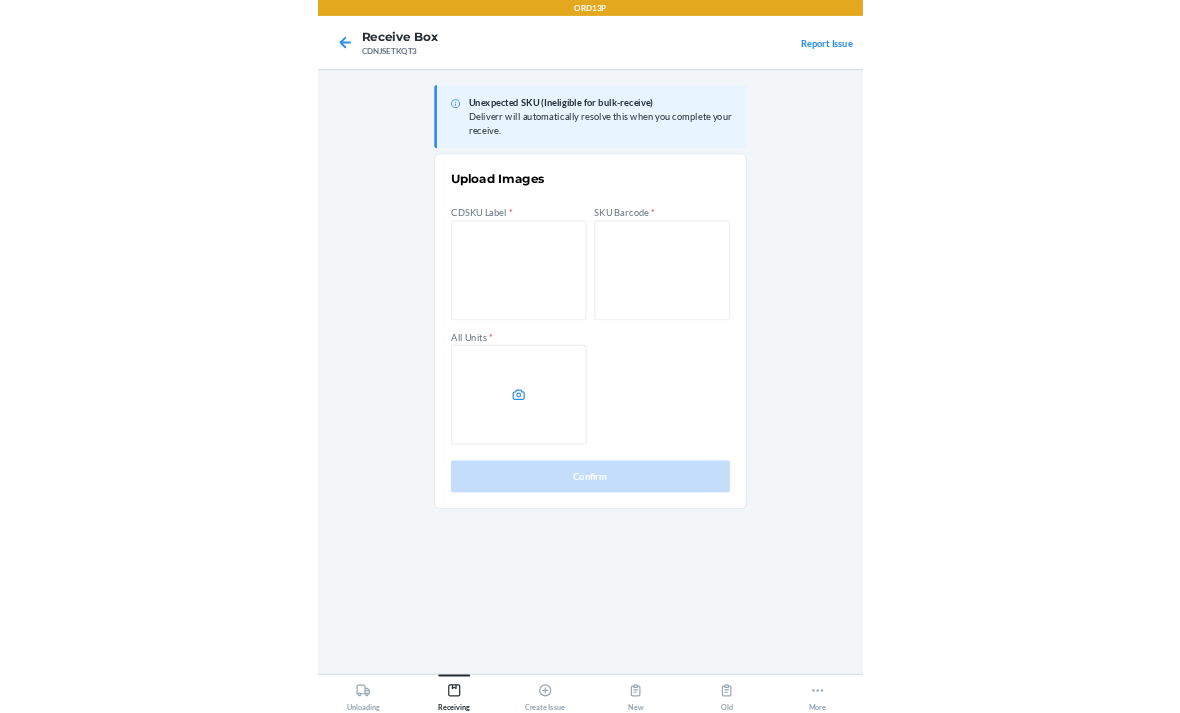 scroll, scrollTop: 63, scrollLeft: 0, axis: vertical 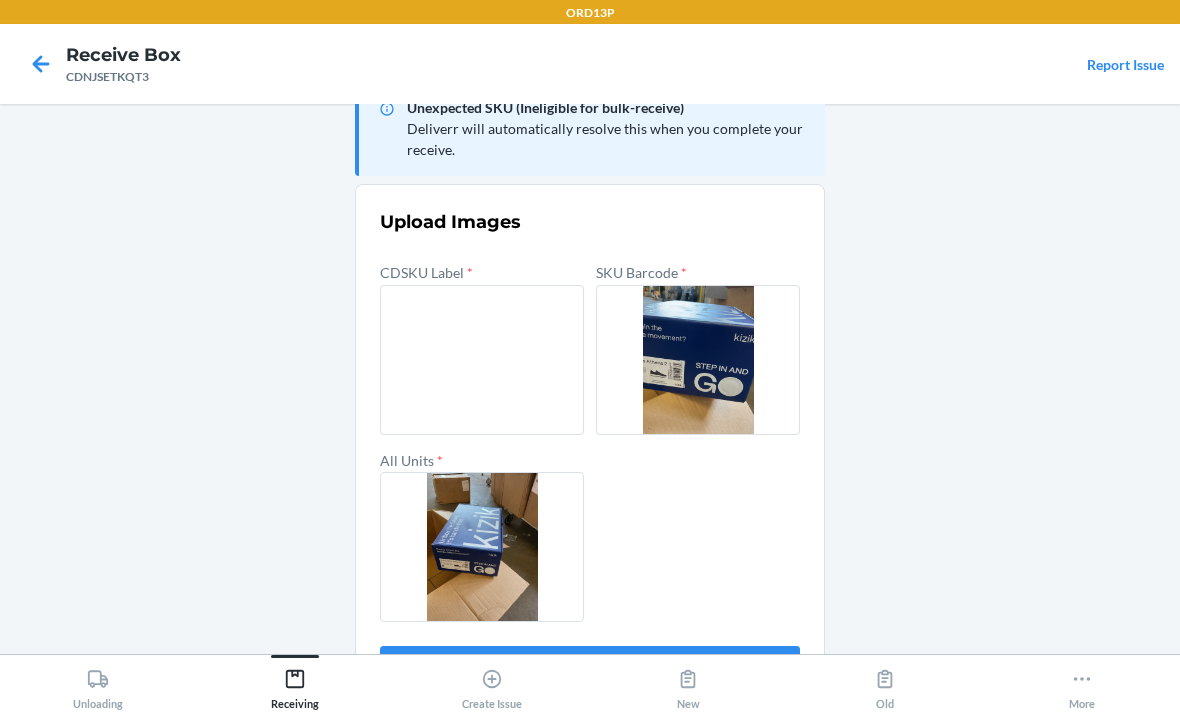click on "Confirm" at bounding box center [590, 670] 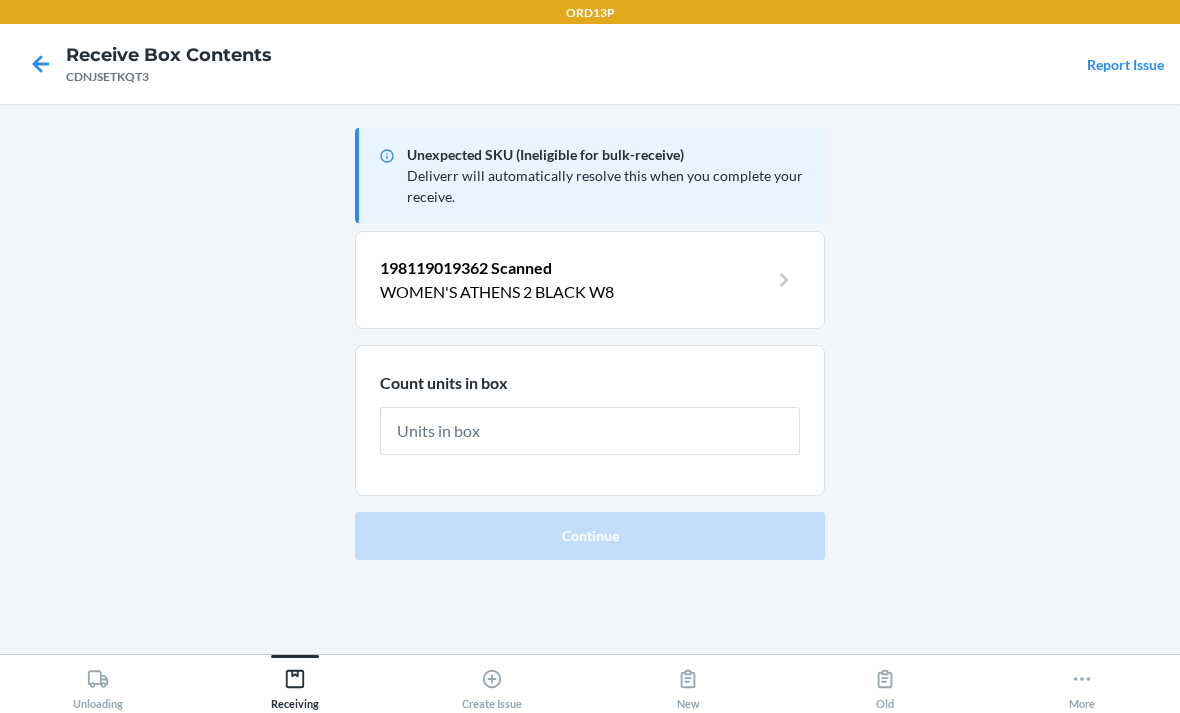 scroll, scrollTop: 0, scrollLeft: 0, axis: both 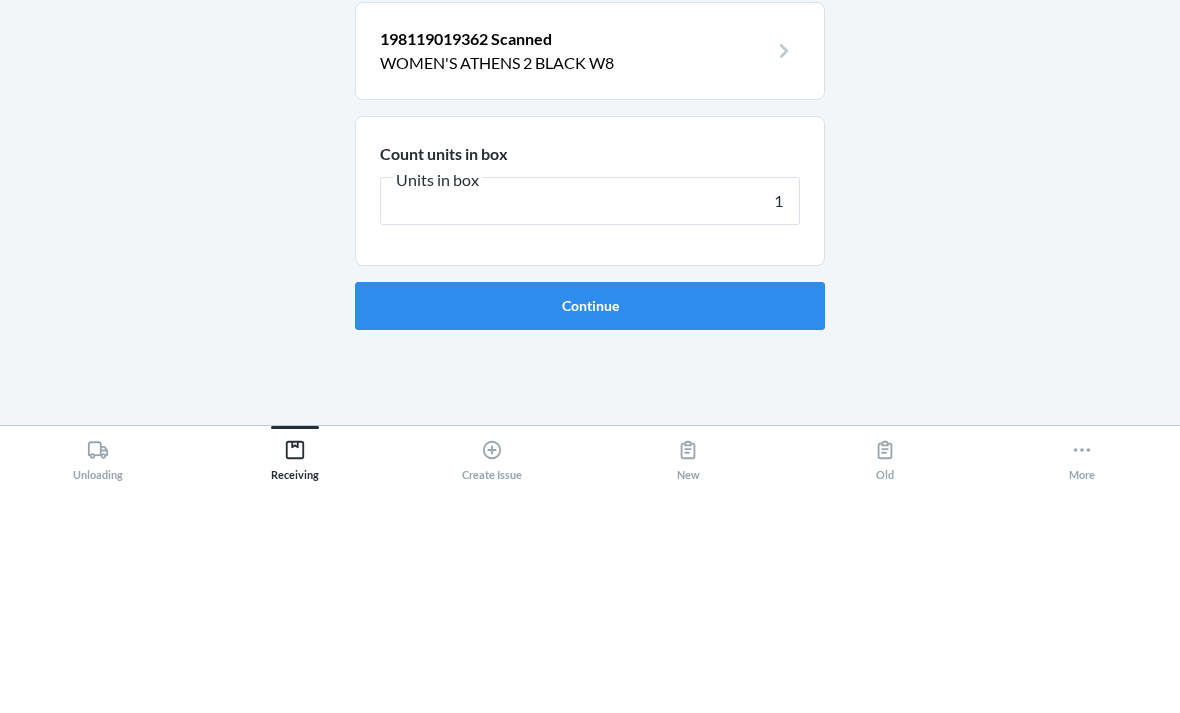 type on "1" 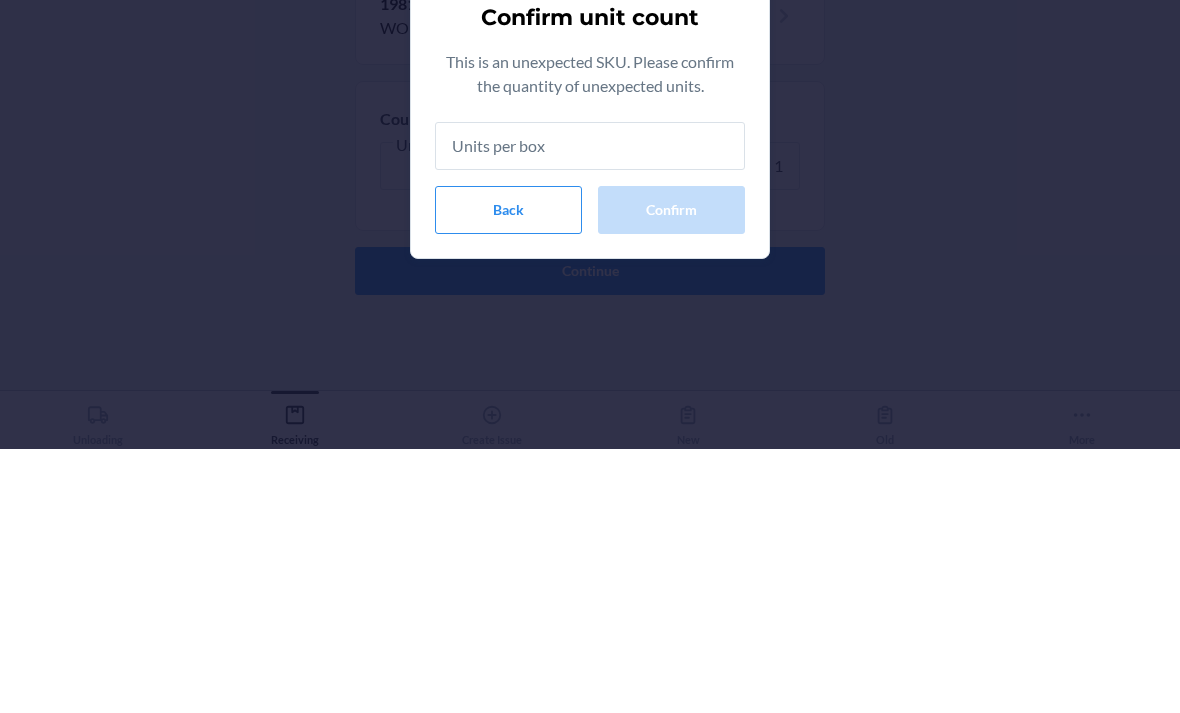 type on "1" 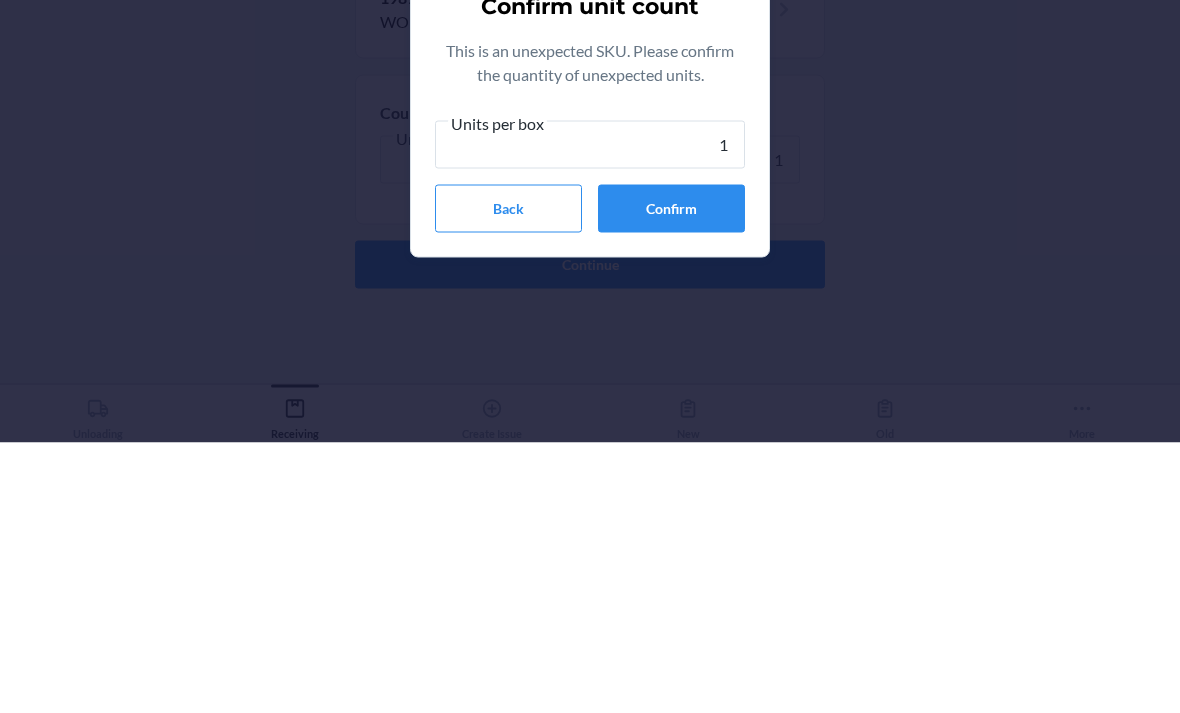 click on "Confirm" at bounding box center (671, 479) 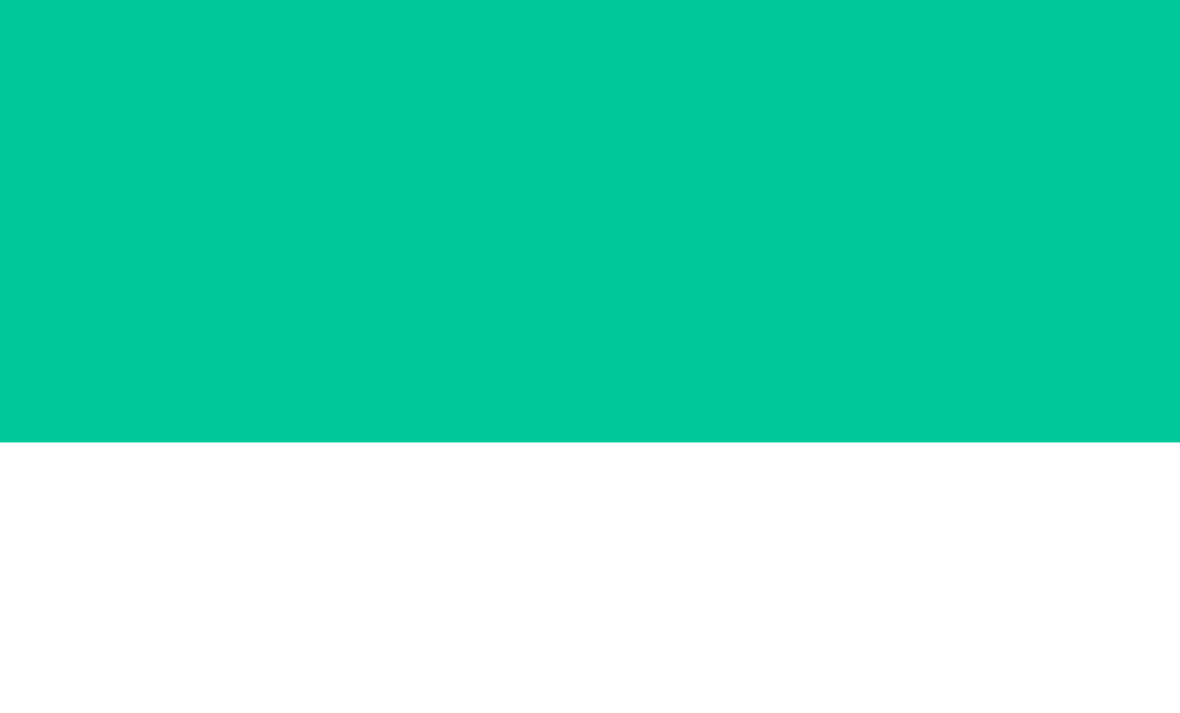 scroll, scrollTop: 64, scrollLeft: 0, axis: vertical 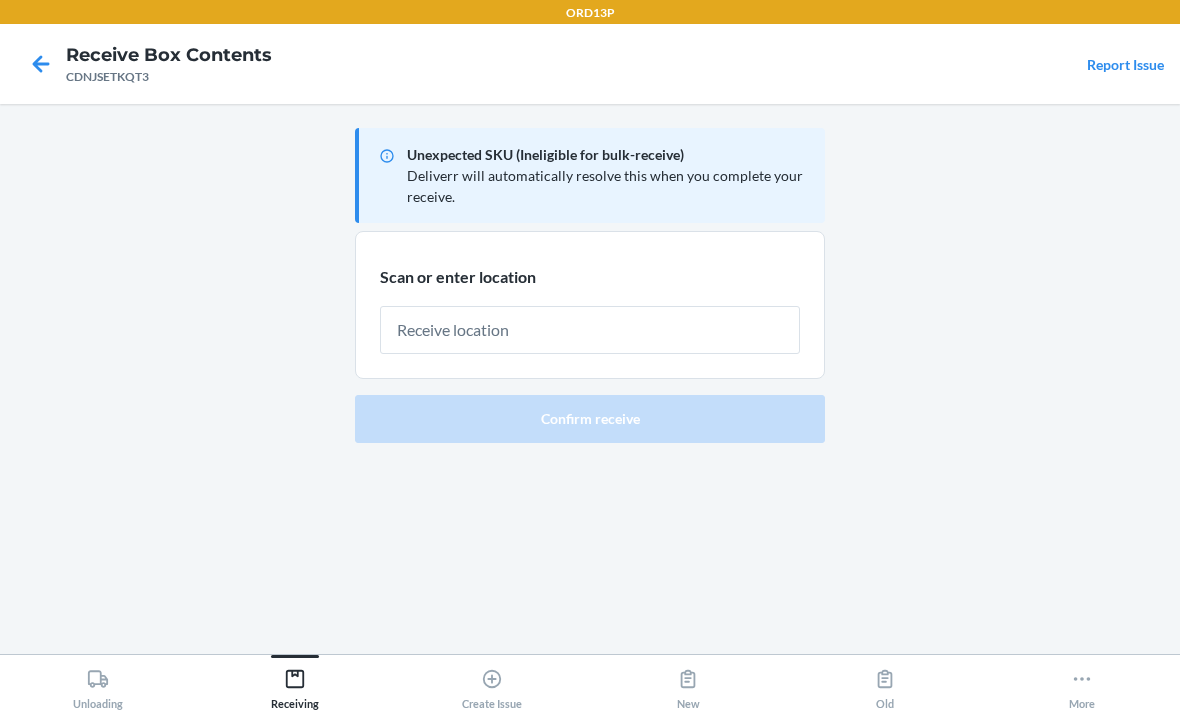 click at bounding box center [590, 330] 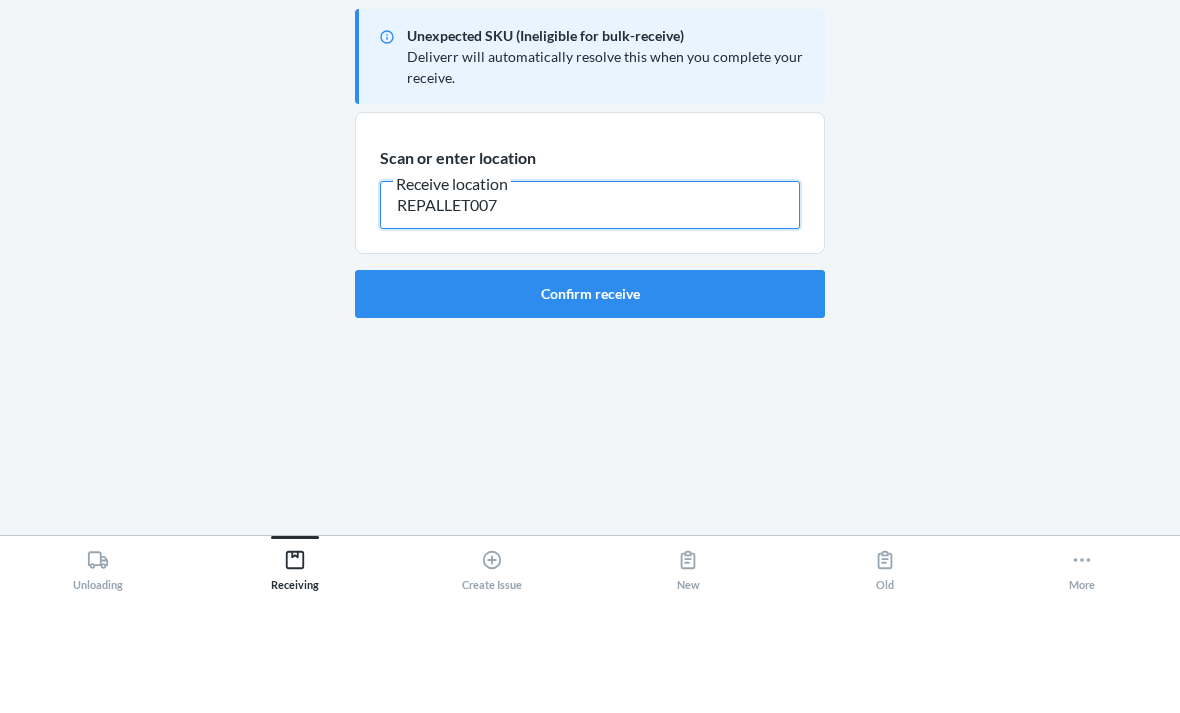type on "REPALLET007" 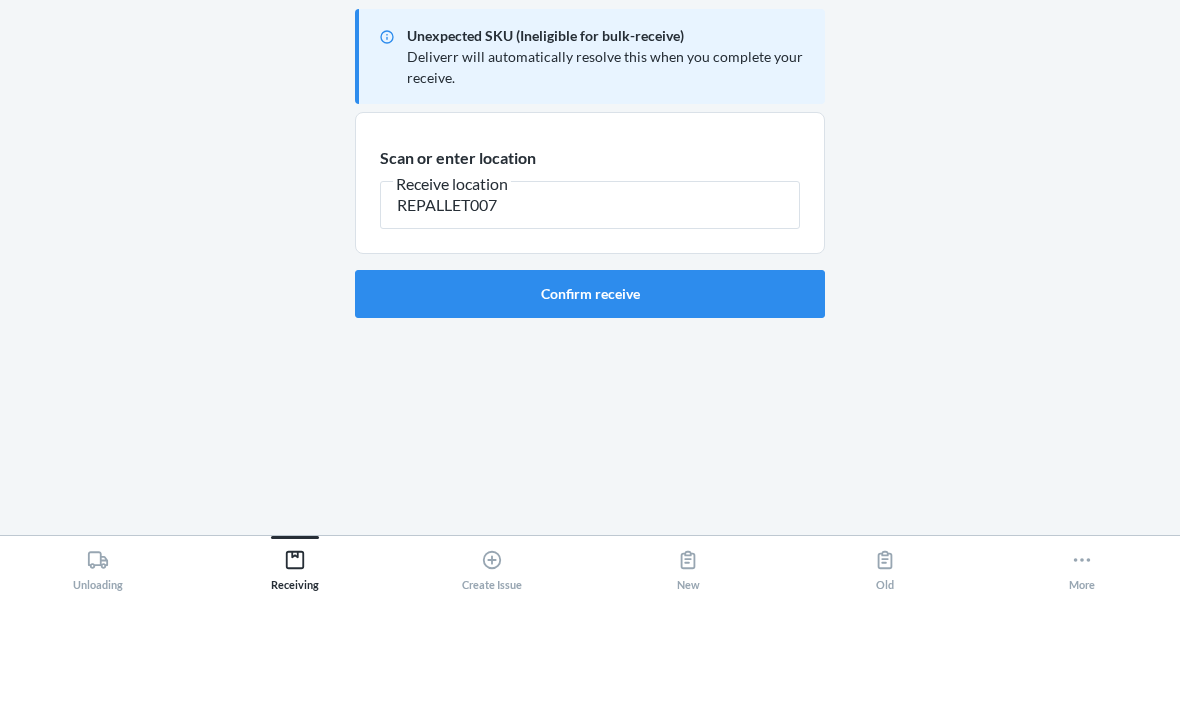 click on "Confirm receive" at bounding box center [590, 413] 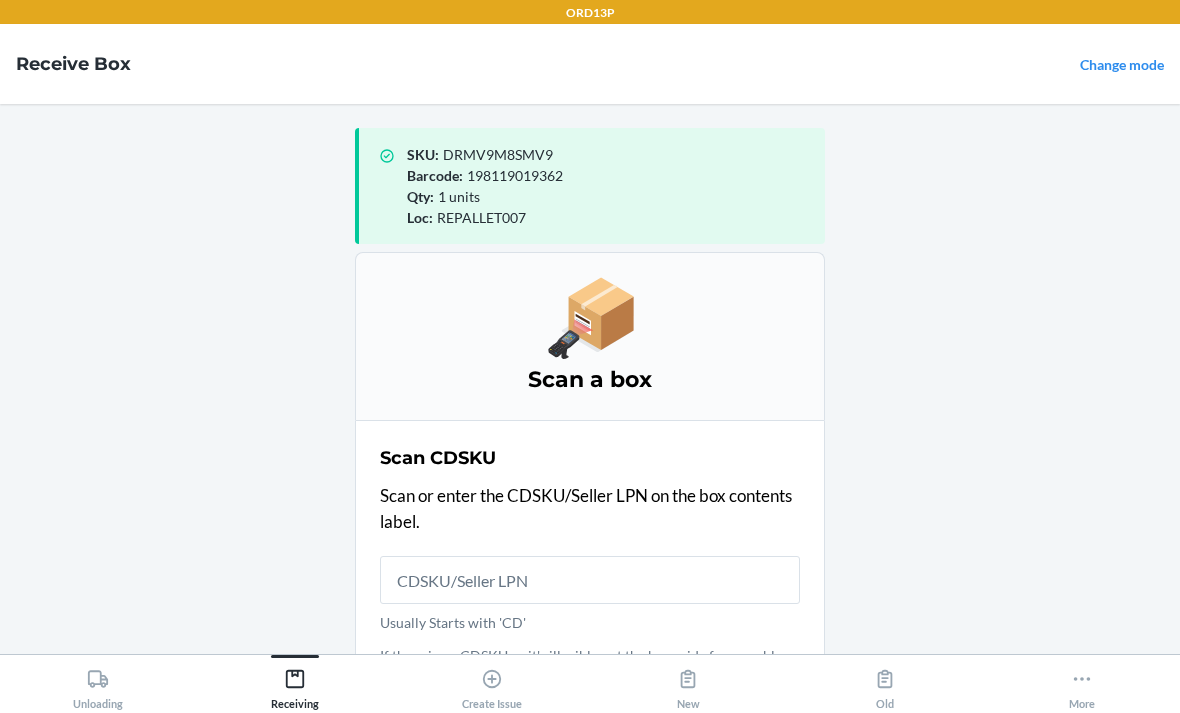 scroll, scrollTop: 60, scrollLeft: 0, axis: vertical 